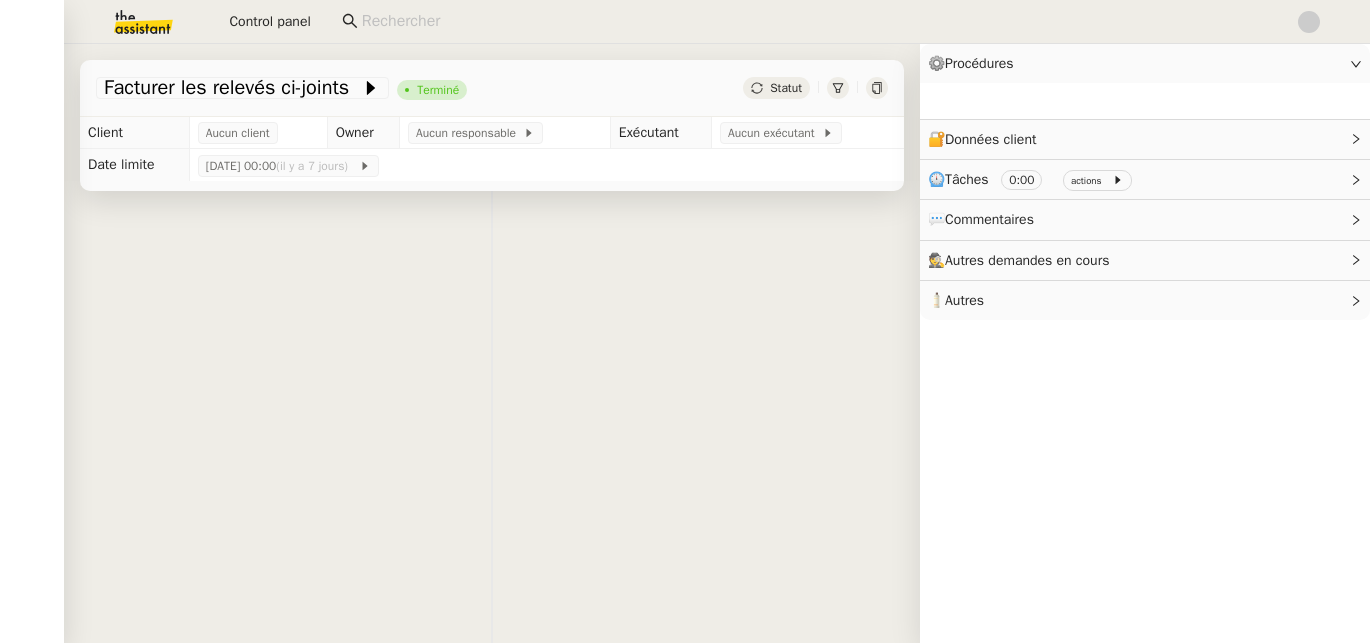 scroll, scrollTop: 0, scrollLeft: 0, axis: both 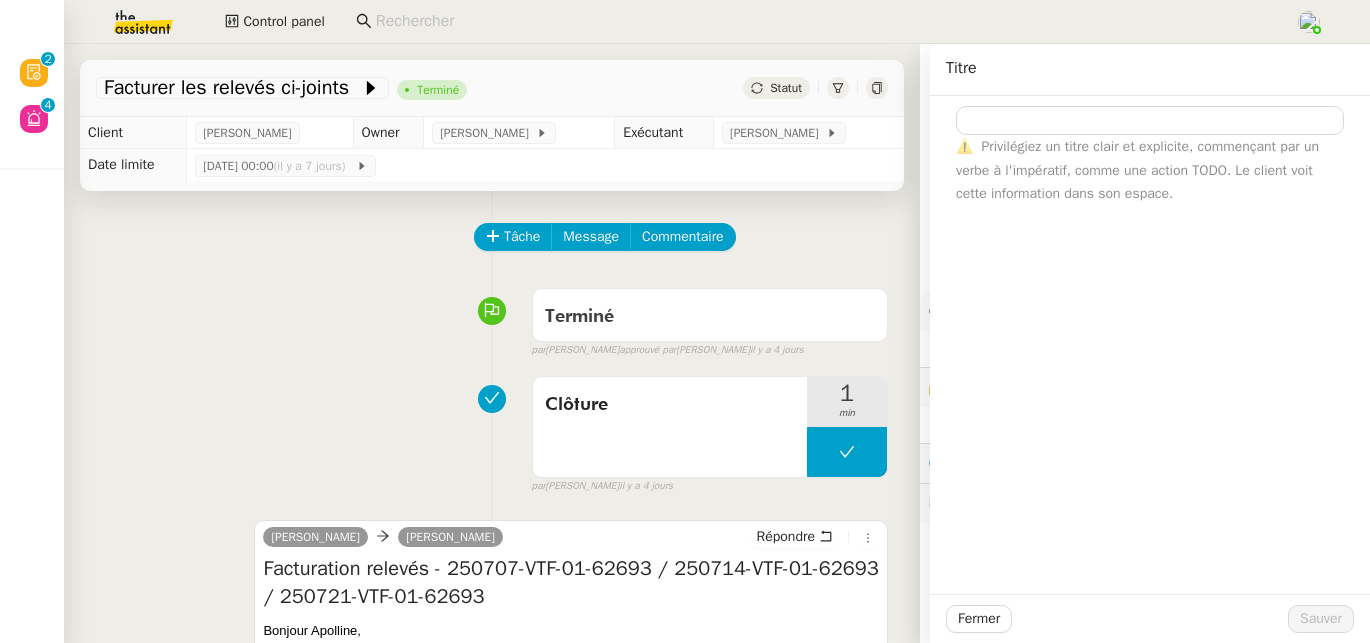 type on "Facturer les relevés ci-joints" 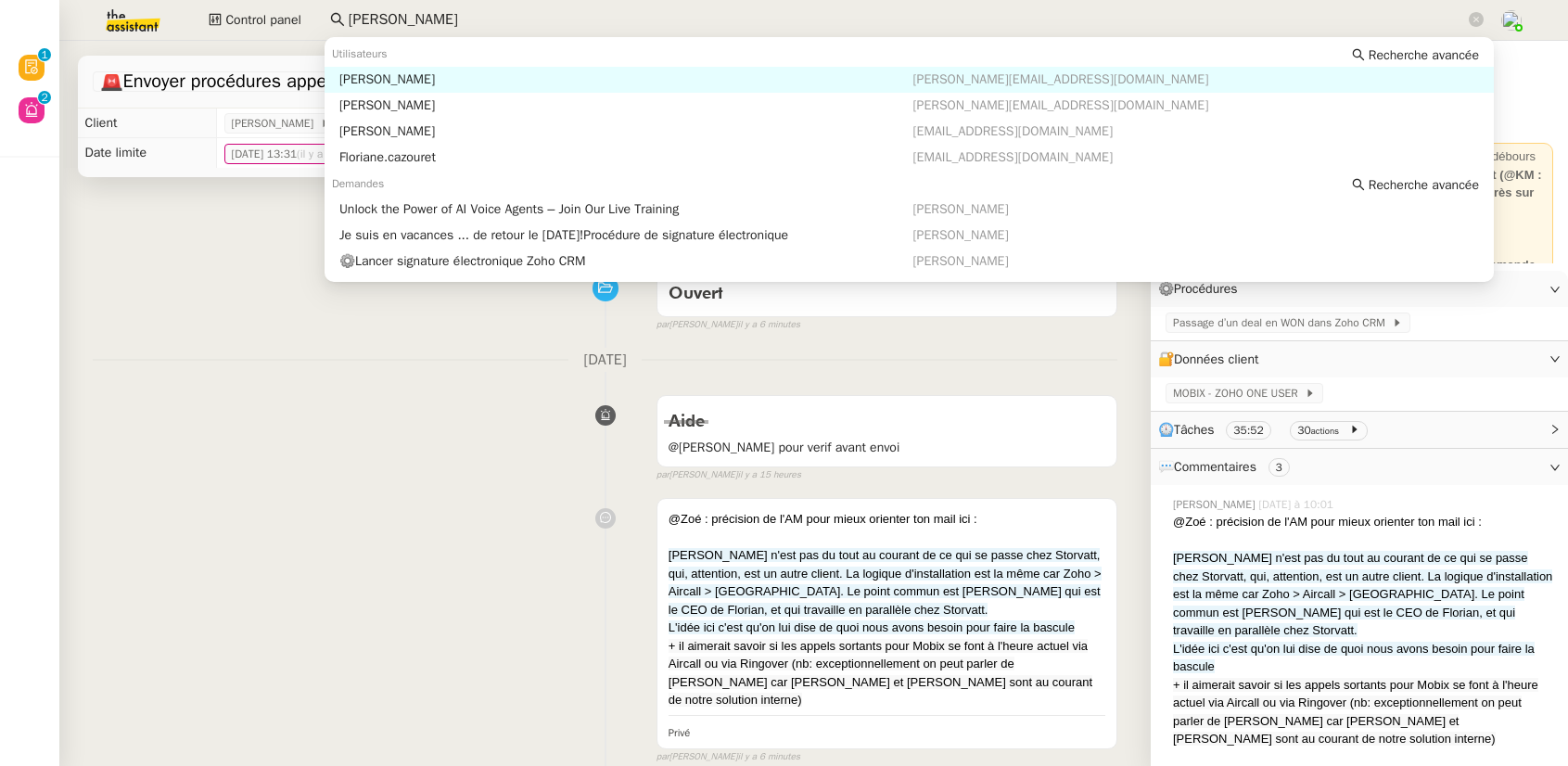 scroll, scrollTop: 0, scrollLeft: 0, axis: both 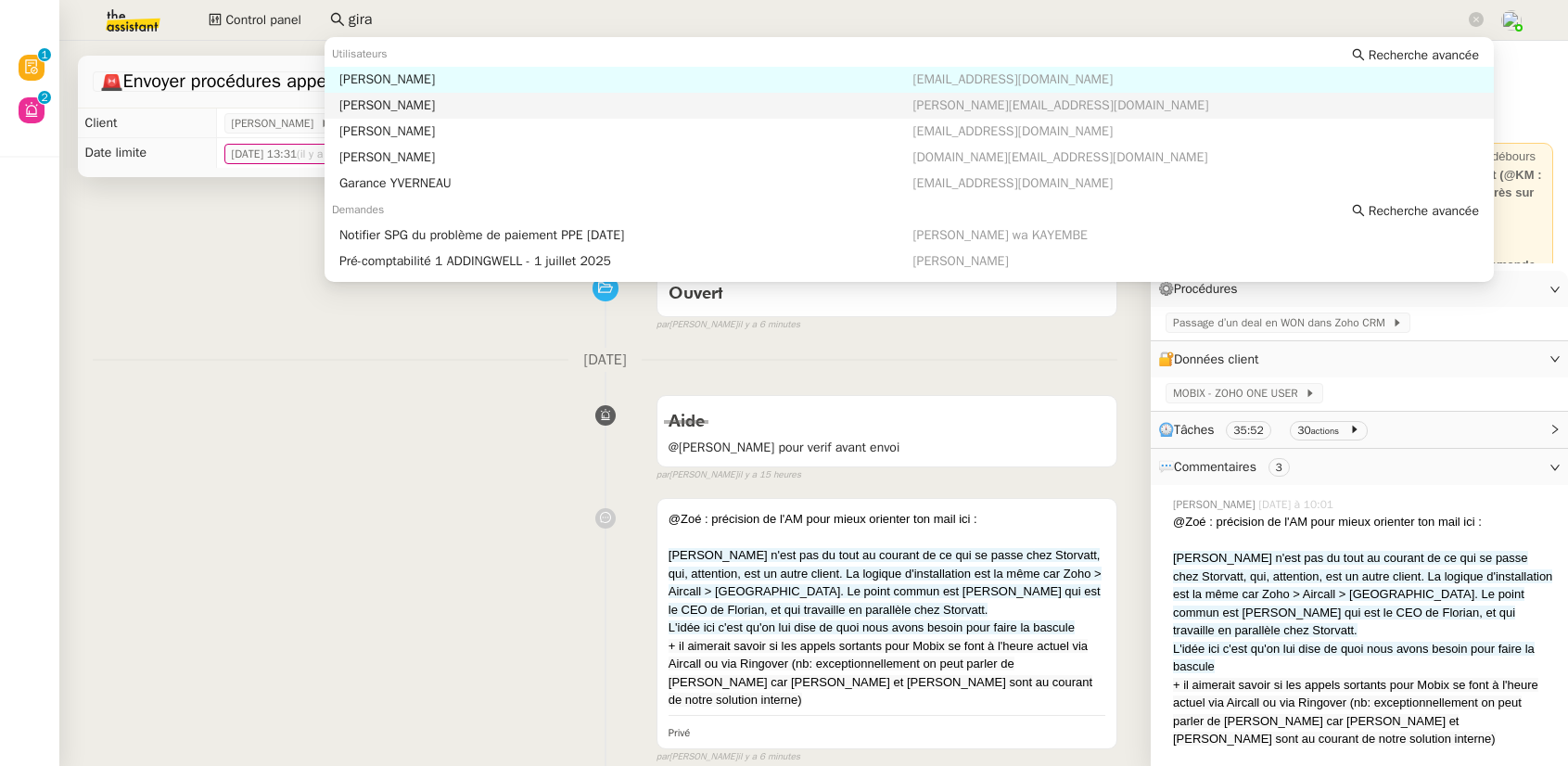 click on "Franck Giraschi" at bounding box center [626, 106] 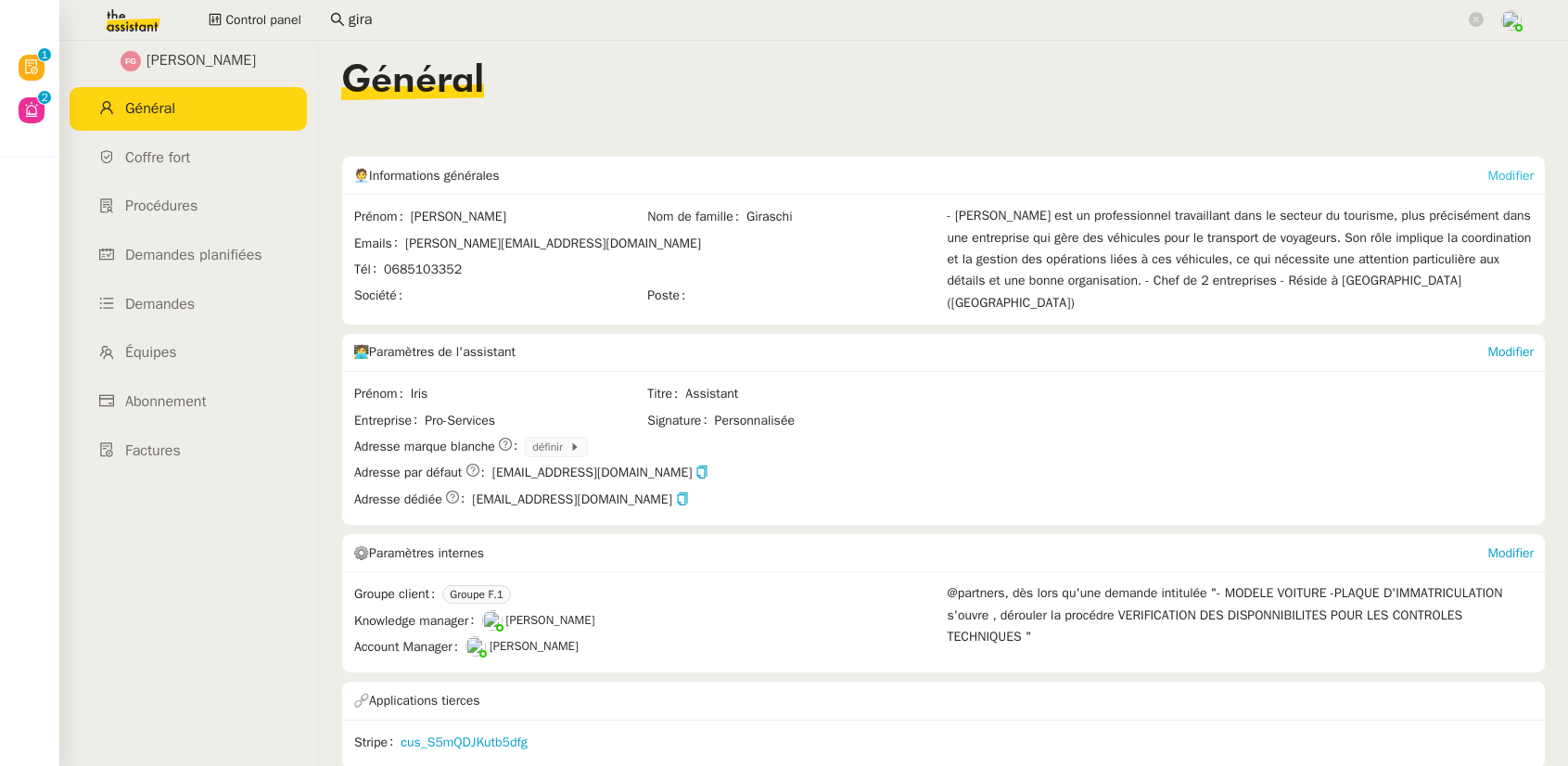 click on "Modifier" 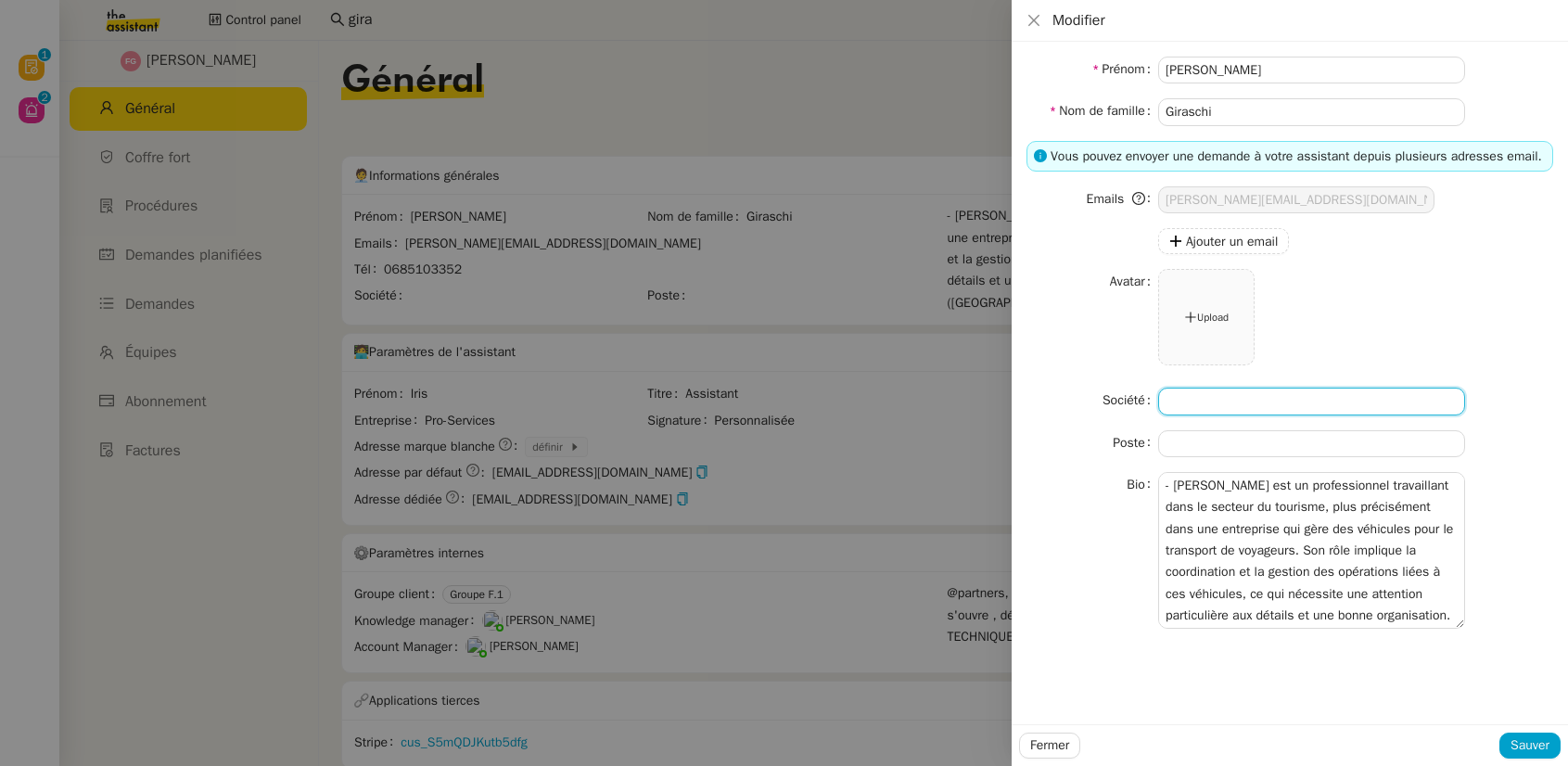 click 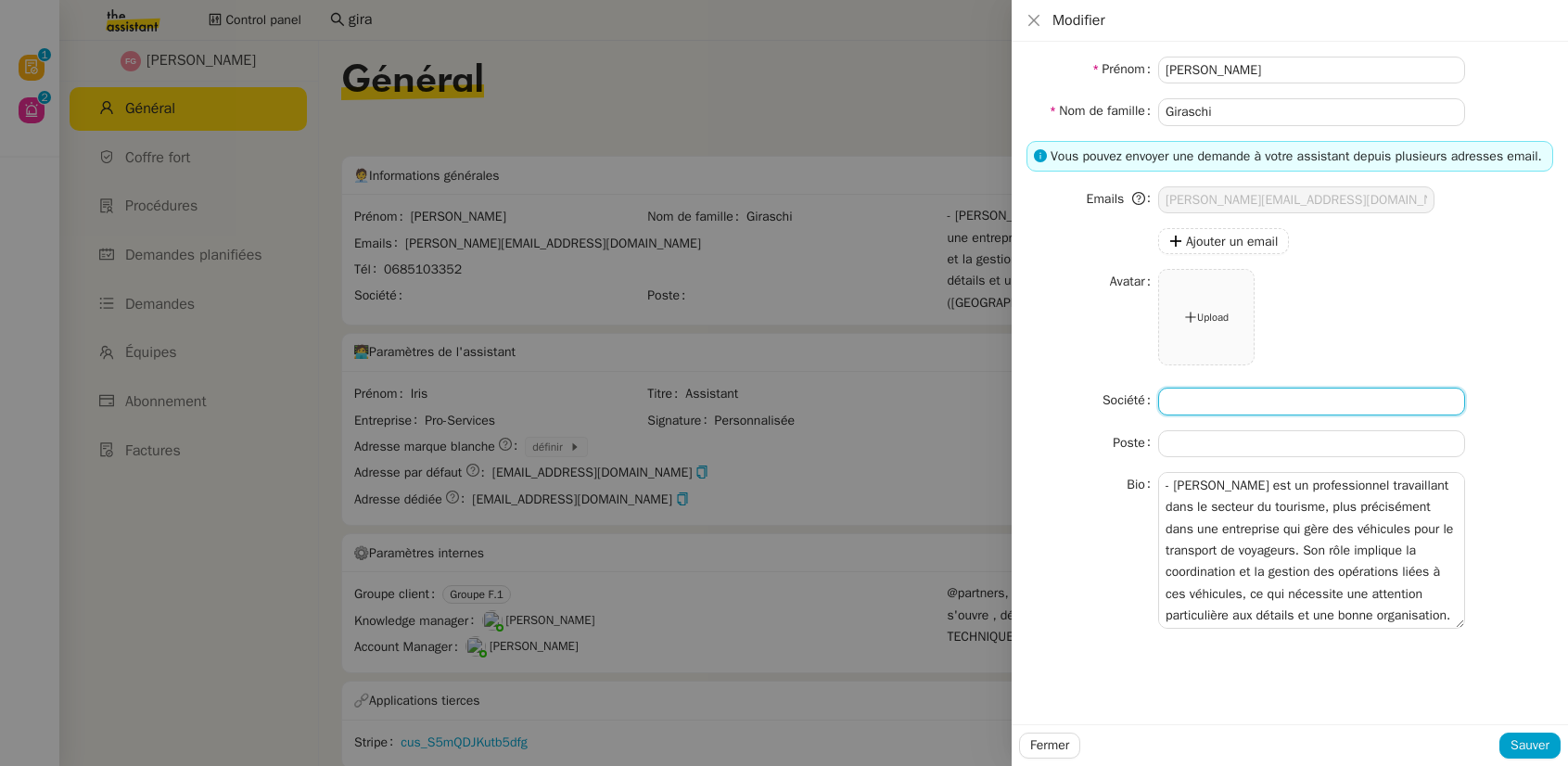 type on "H" 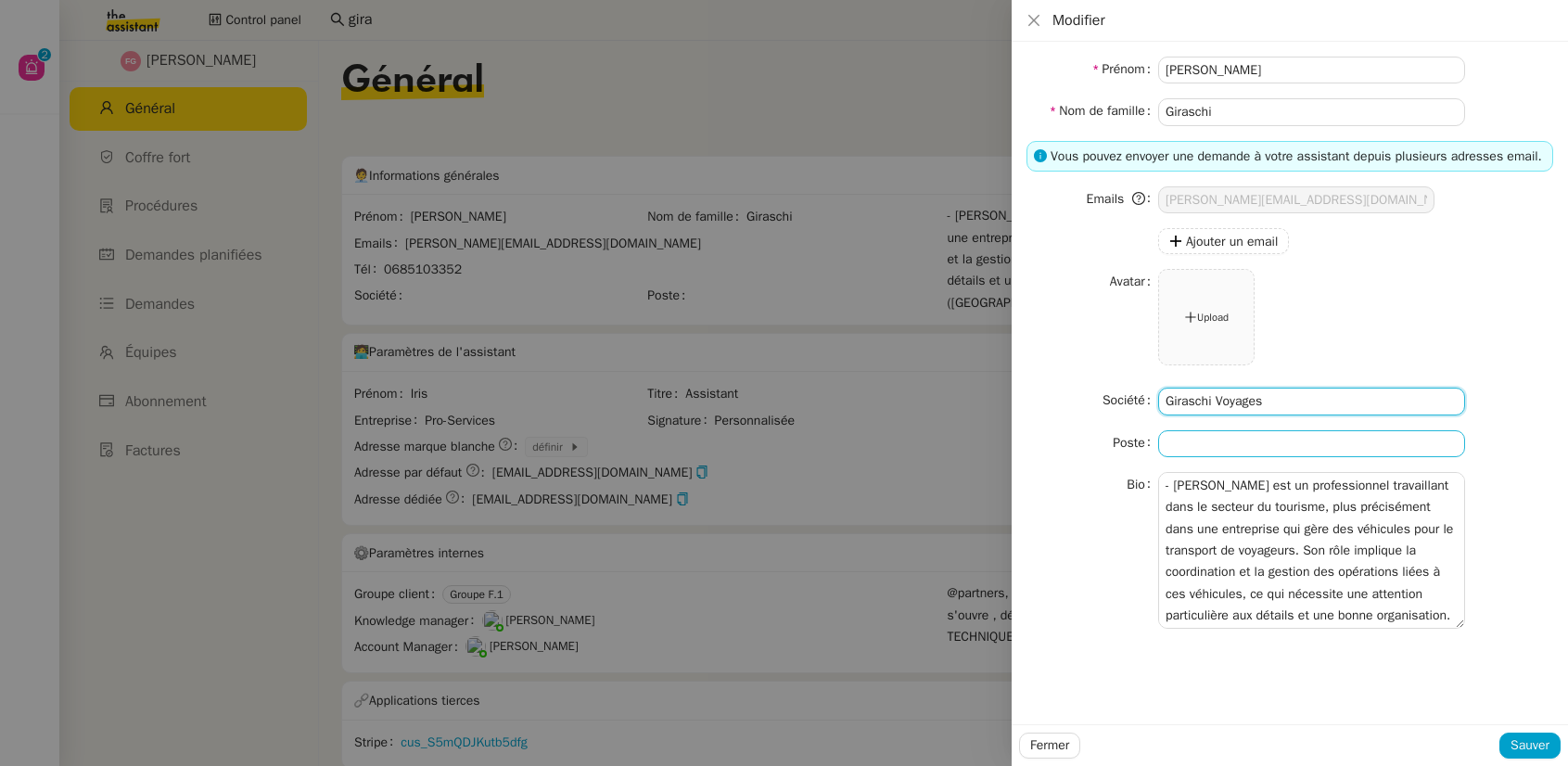 type on "Giraschi Voyages" 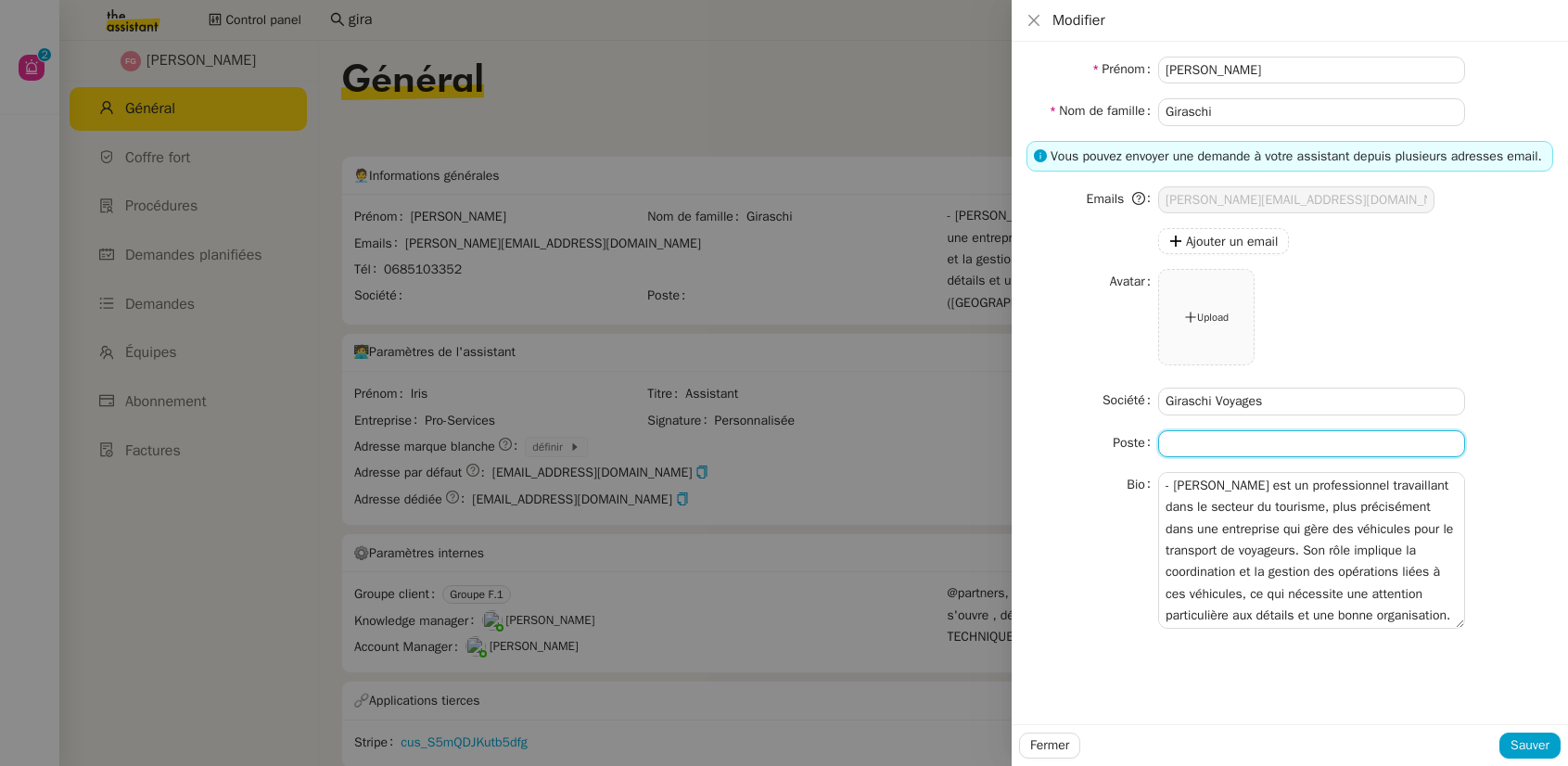 click 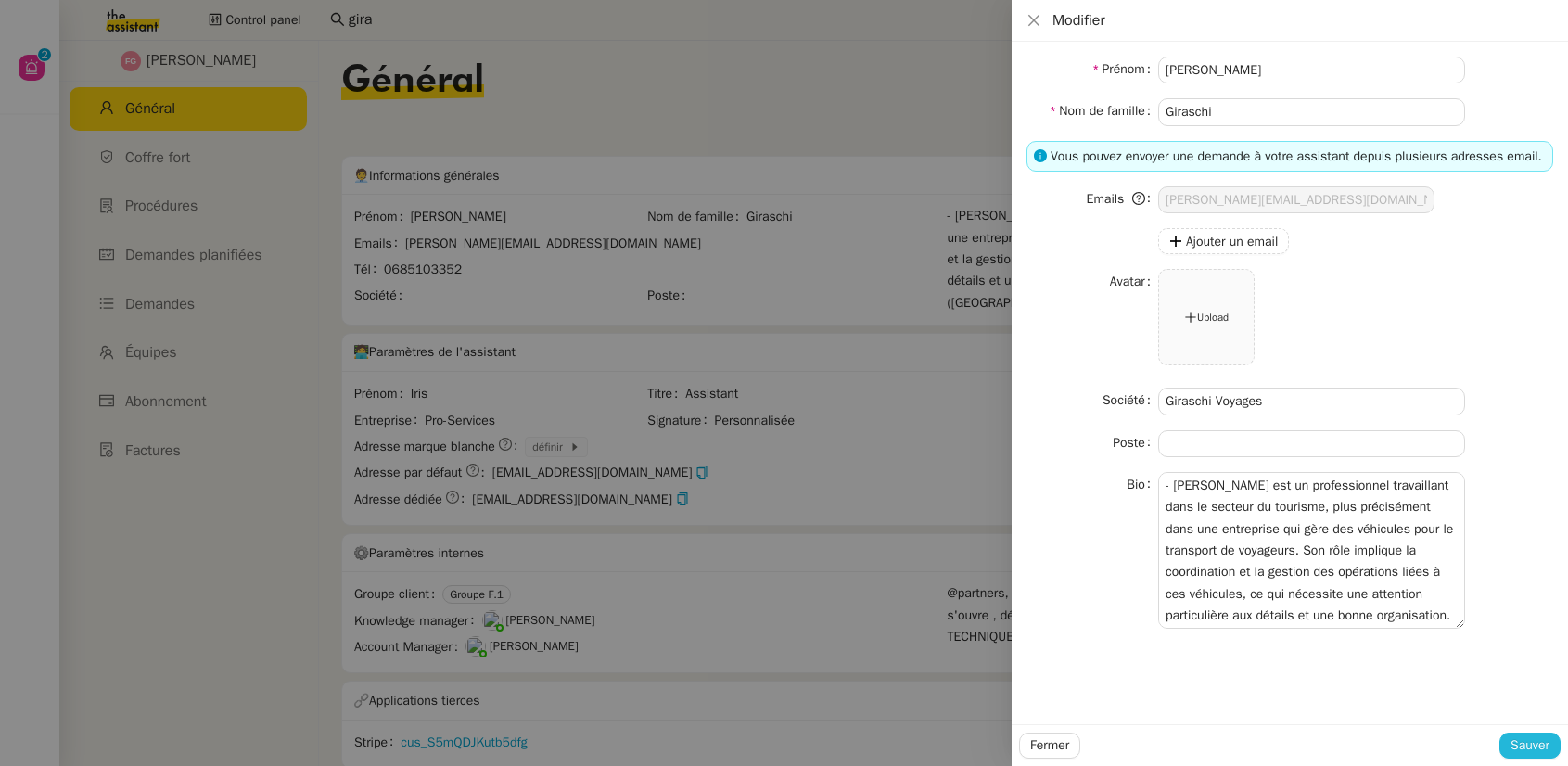 click on "Sauver" at bounding box center (1530, 745) 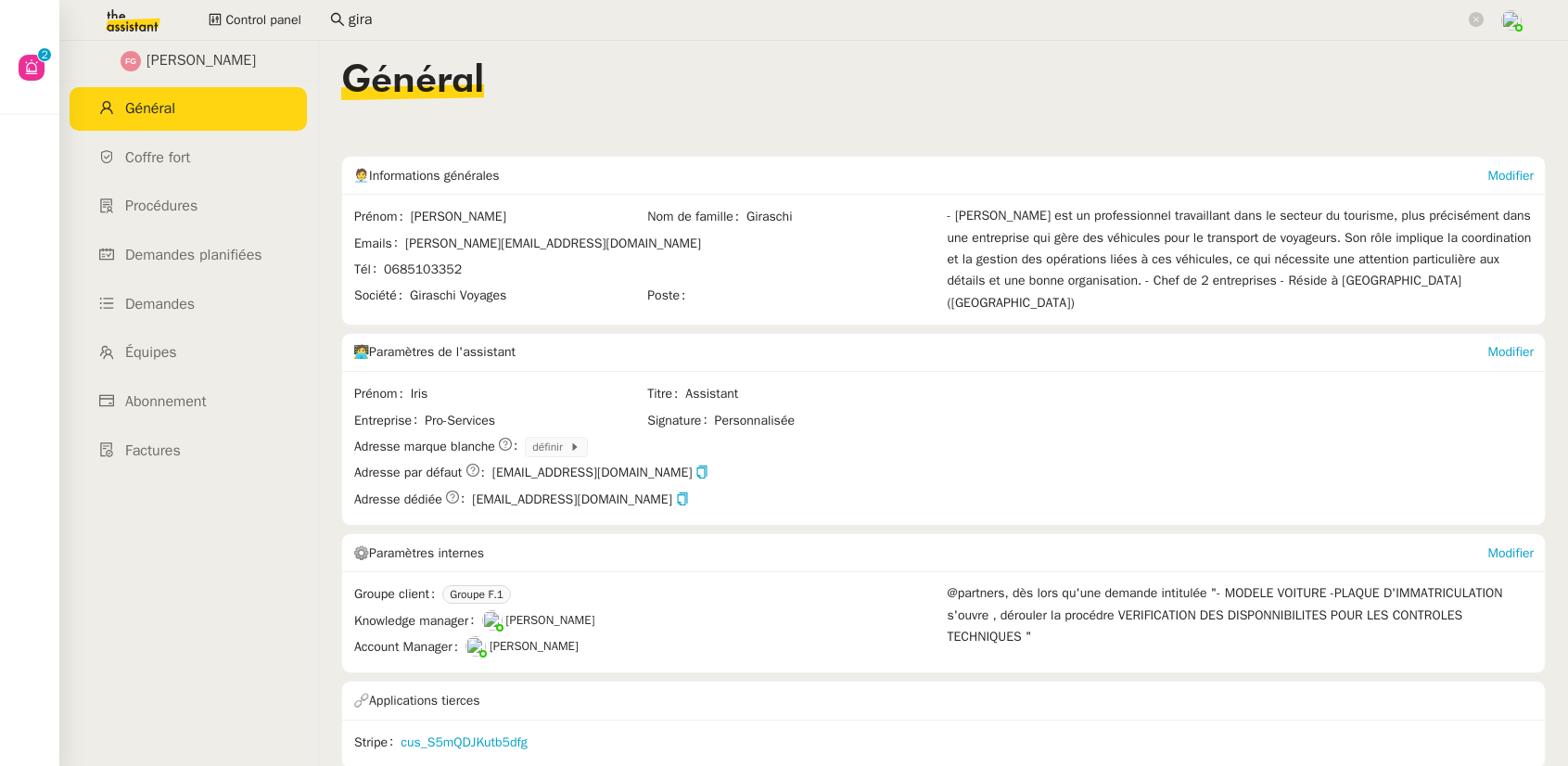 click on "- Franck Giraschi est un professionnel travaillant dans le secteur du tourisme, plus précisément dans une entreprise qui gère des véhicules pour le transport de voyageurs. Son rôle implique la coordination et la gestion des opérations liées à ces véhicules, ce qui nécessite une attention particulière aux détails et une bonne organisation.
- Chef de 2 entreprises
- Réside à Propriano (Corse)" 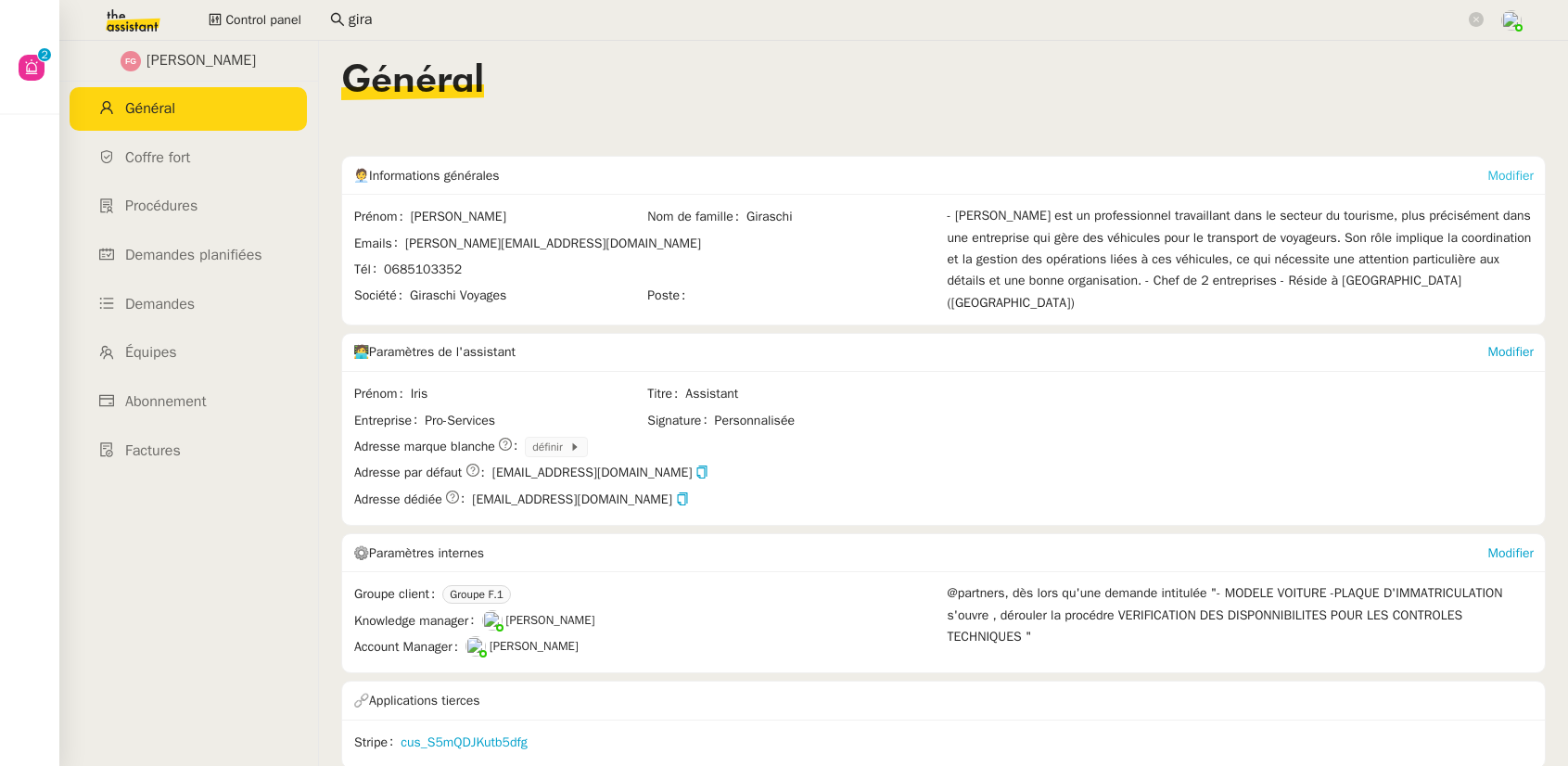 click on "Modifier" 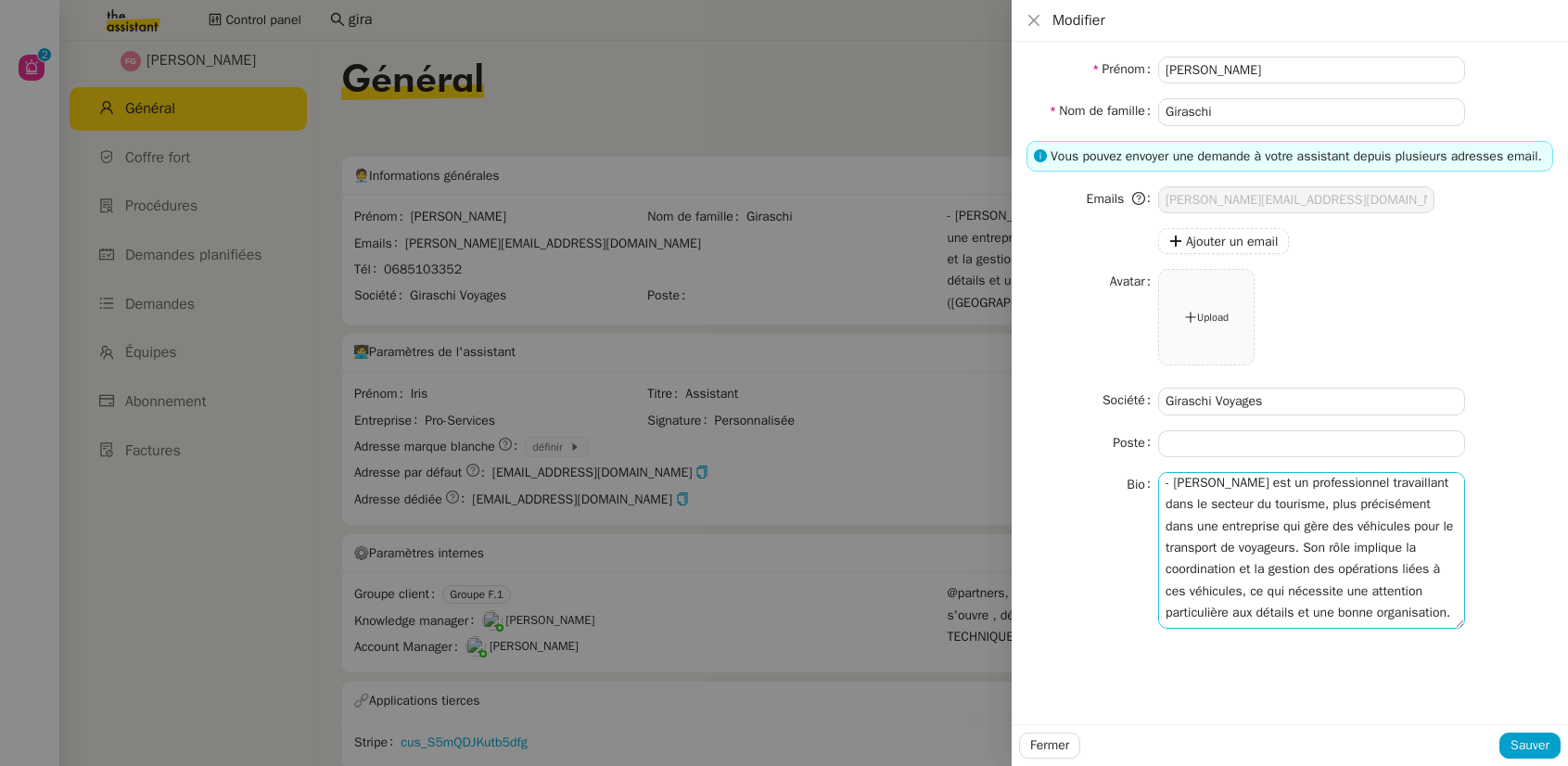 scroll, scrollTop: 0, scrollLeft: 0, axis: both 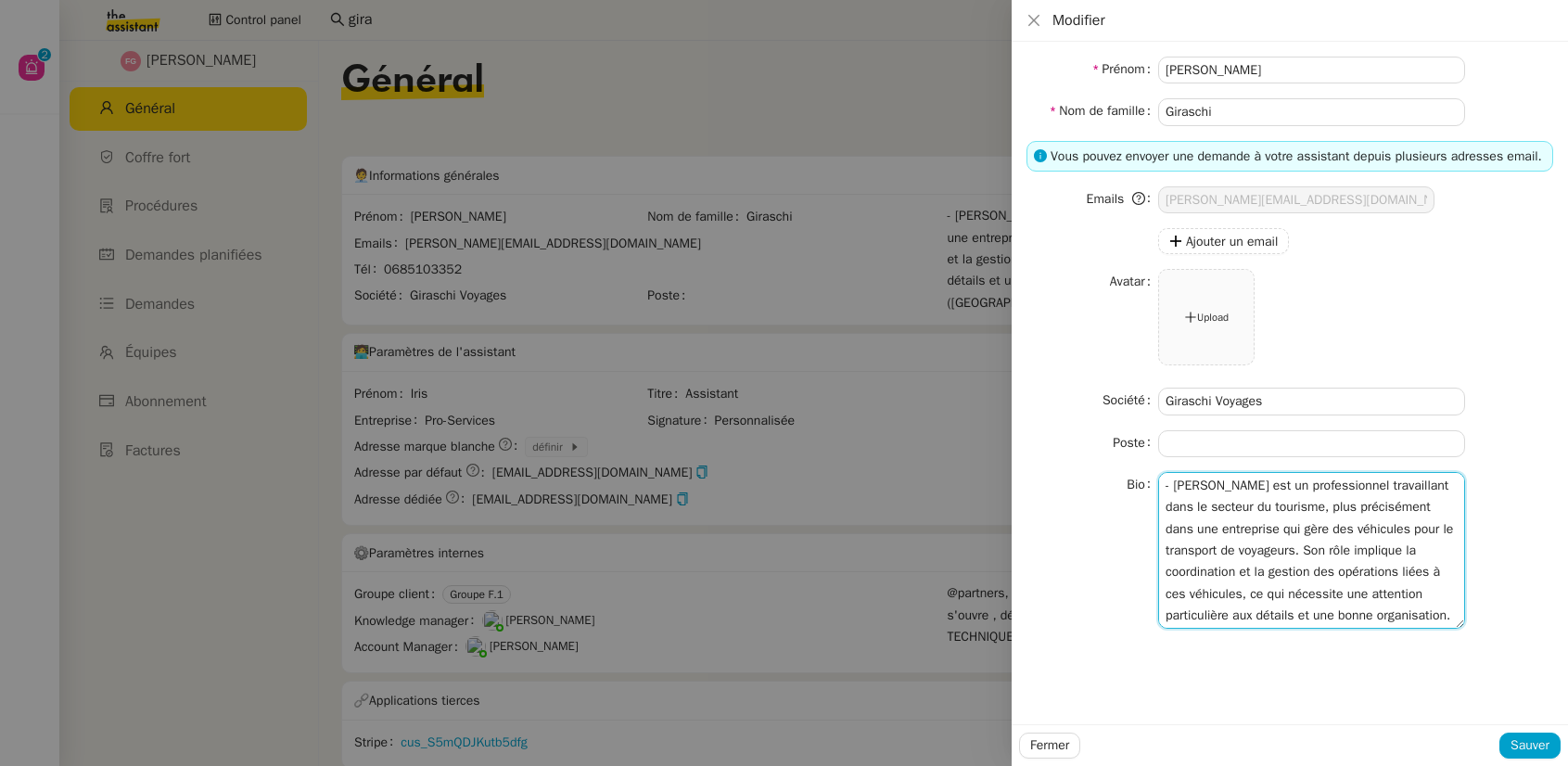 drag, startPoint x: 1365, startPoint y: 552, endPoint x: 1400, endPoint y: 534, distance: 39.35734 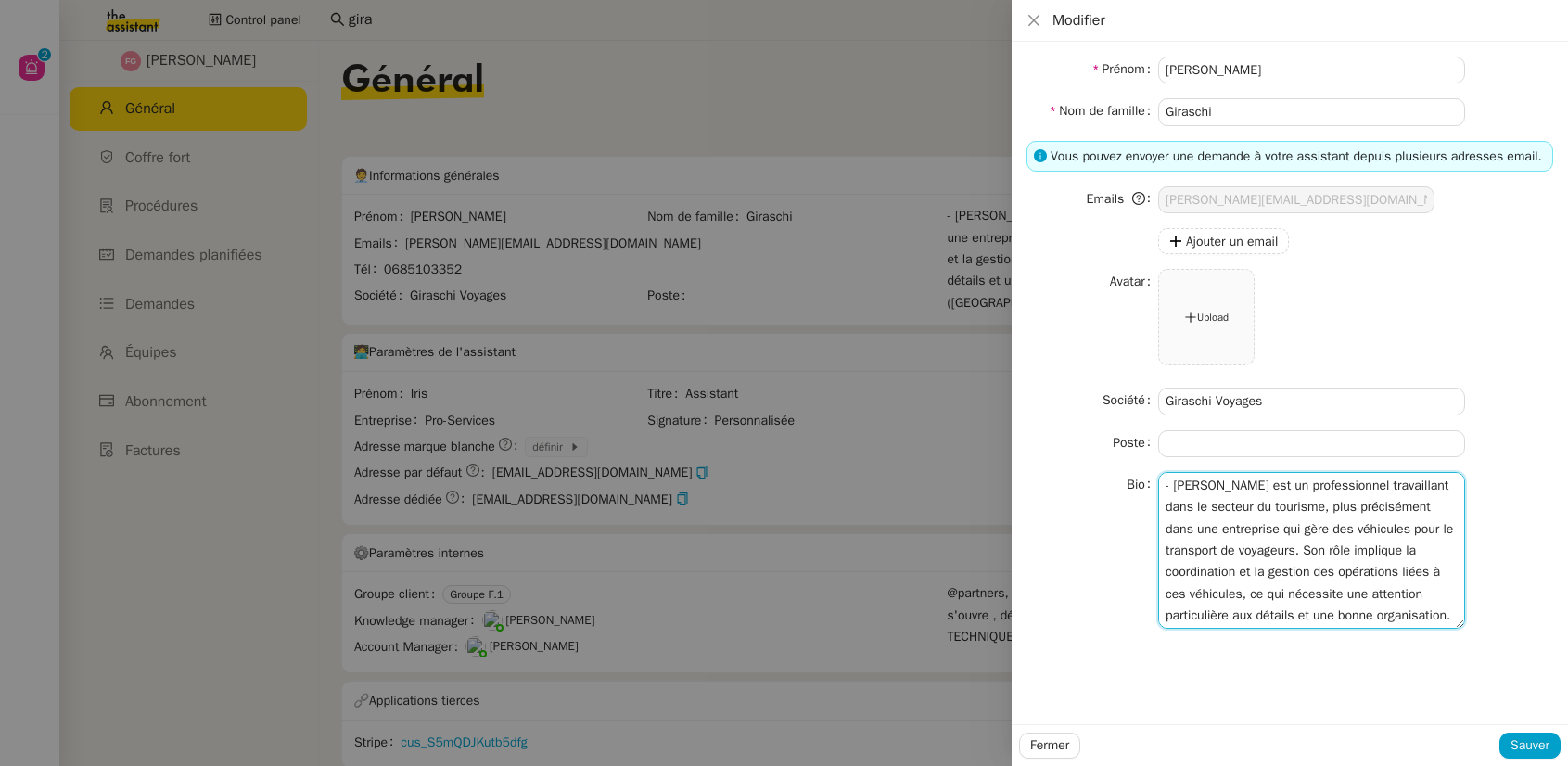 click on "- Franck Giraschi est un professionnel travaillant dans le secteur du tourisme, plus précisément dans une entreprise qui gère des véhicules pour le transport de voyageurs. Son rôle implique la coordination et la gestion des opérations liées à ces véhicules, ce qui nécessite une attention particulière aux détails et une bonne organisation.
- Chef de 2 entreprises
- Réside à Propriano (Corse)" 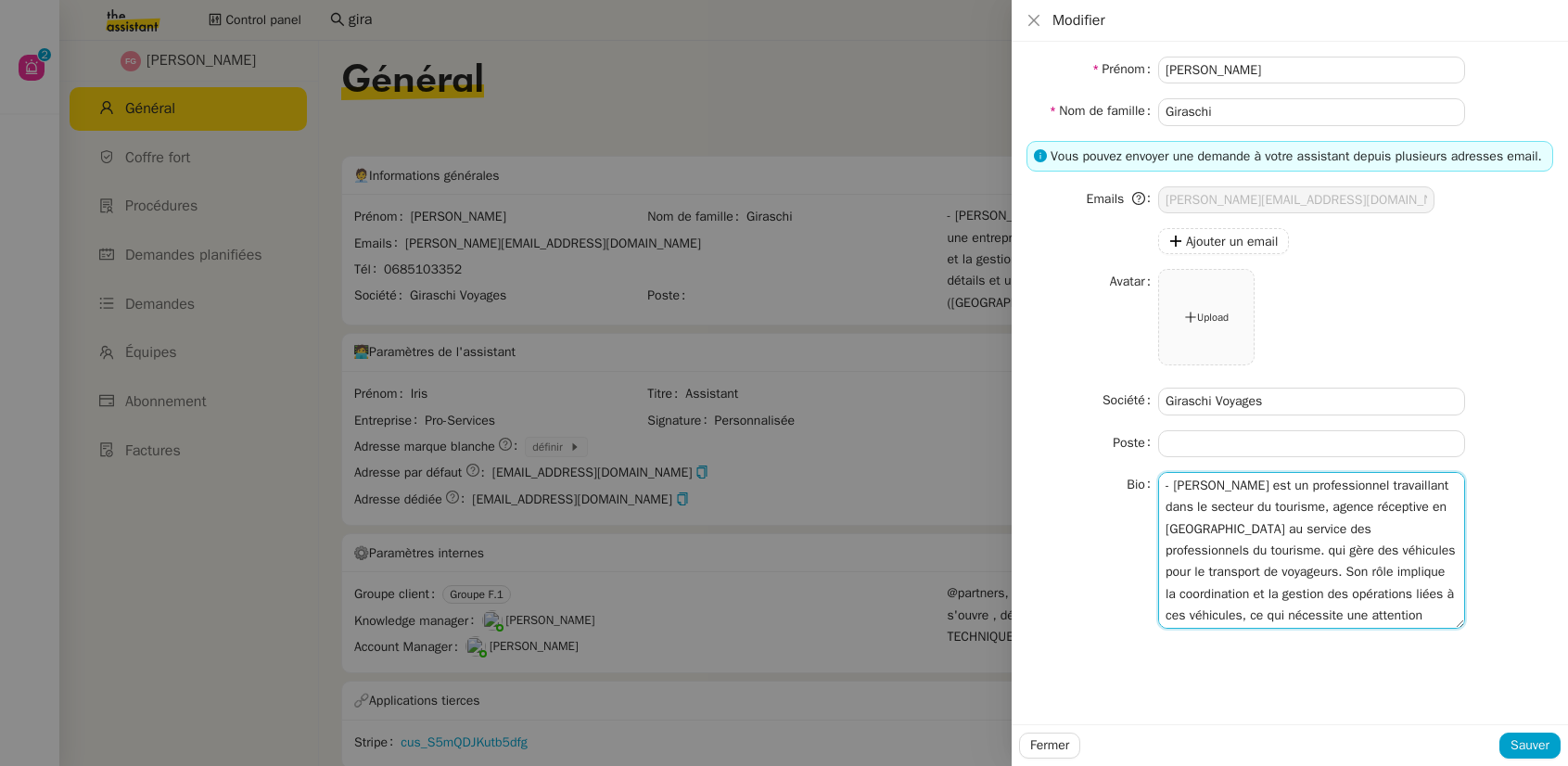 click on "- Franck Giraschi est un professionnel travaillant dans le secteur du tourisme, agence réceptive en Corse au service des professionnels du tourisme. qui gère des véhicules pour le transport de voyageurs. Son rôle implique la coordination et la gestion des opérations liées à ces véhicules, ce qui nécessite une attention particulière aux détails et une bonne organisation.
- Chef de 2 entreprises
- Réside à Propriano (Corse)" 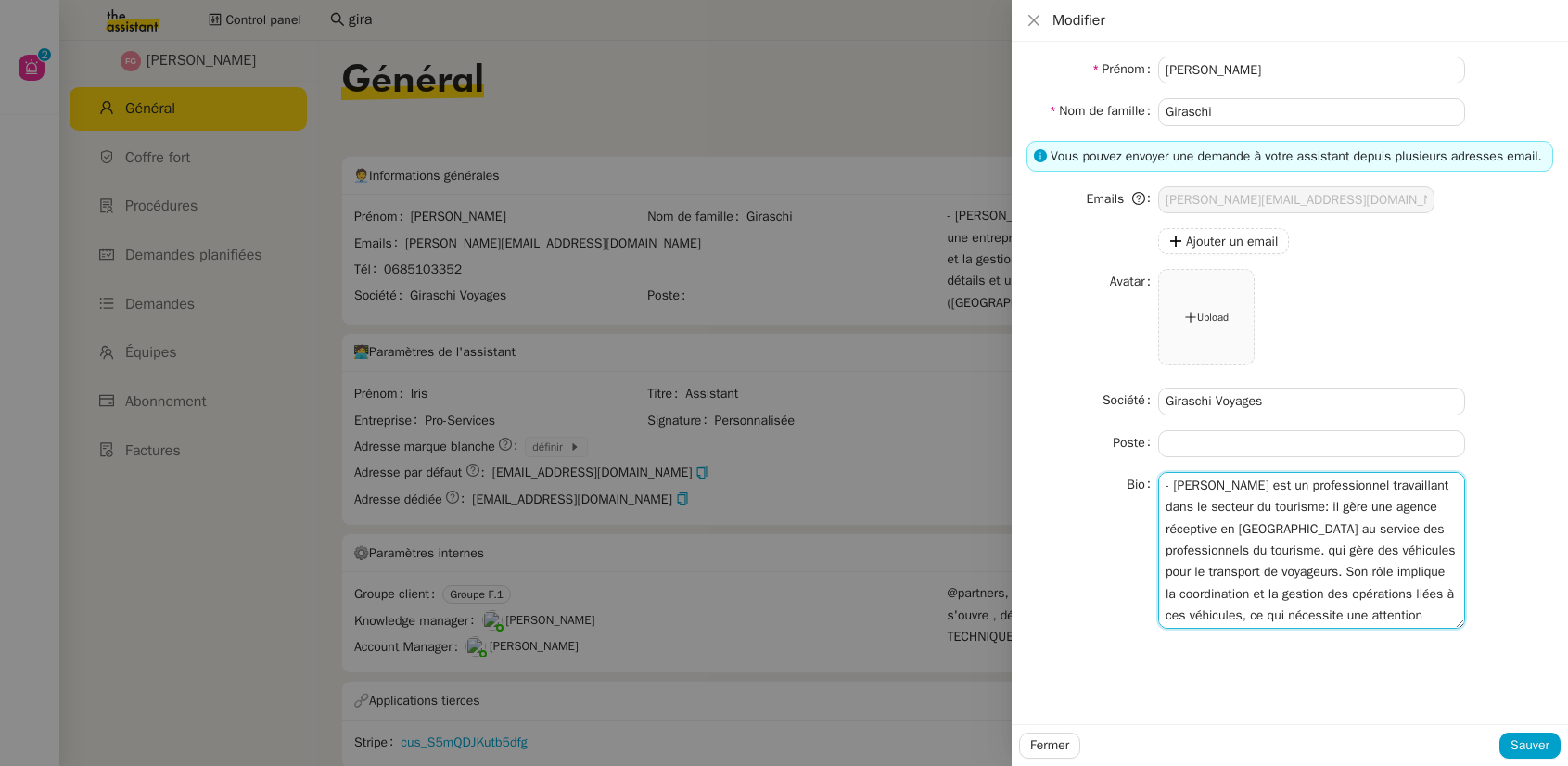 drag, startPoint x: 1327, startPoint y: 573, endPoint x: 1386, endPoint y: 568, distance: 59.21149 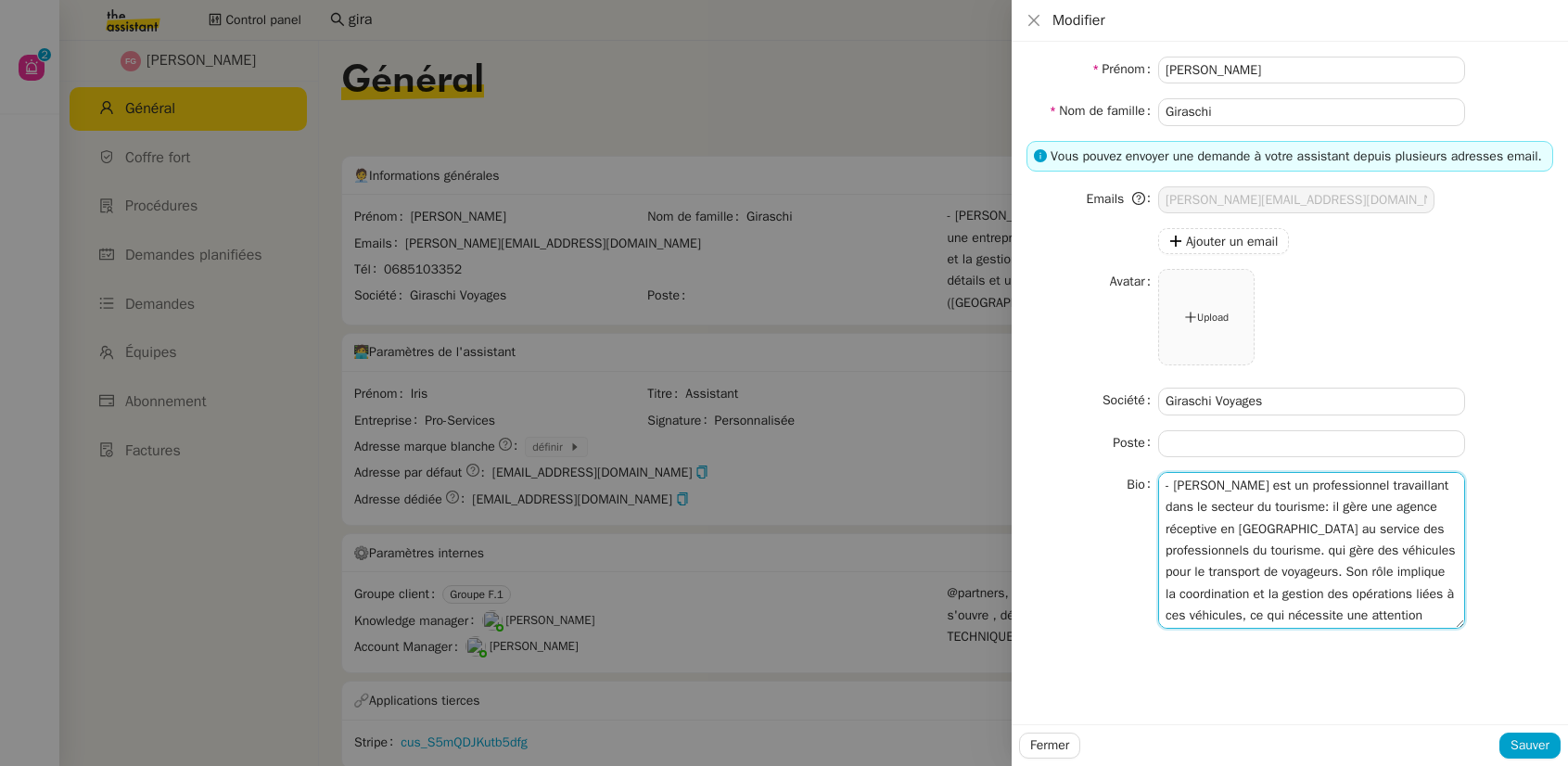 click on "- Franck Giraschi est un professionnel travaillant dans le secteur du tourisme: il gère une agence réceptive en Corse au service des professionnels du tourisme. qui gère des véhicules pour le transport de voyageurs. Son rôle implique la coordination et la gestion des opérations liées à ces véhicules, ce qui nécessite une attention particulière aux détails et une bonne organisation.
- Chef de 2 entreprises
- Réside à Propriano (Corse)" 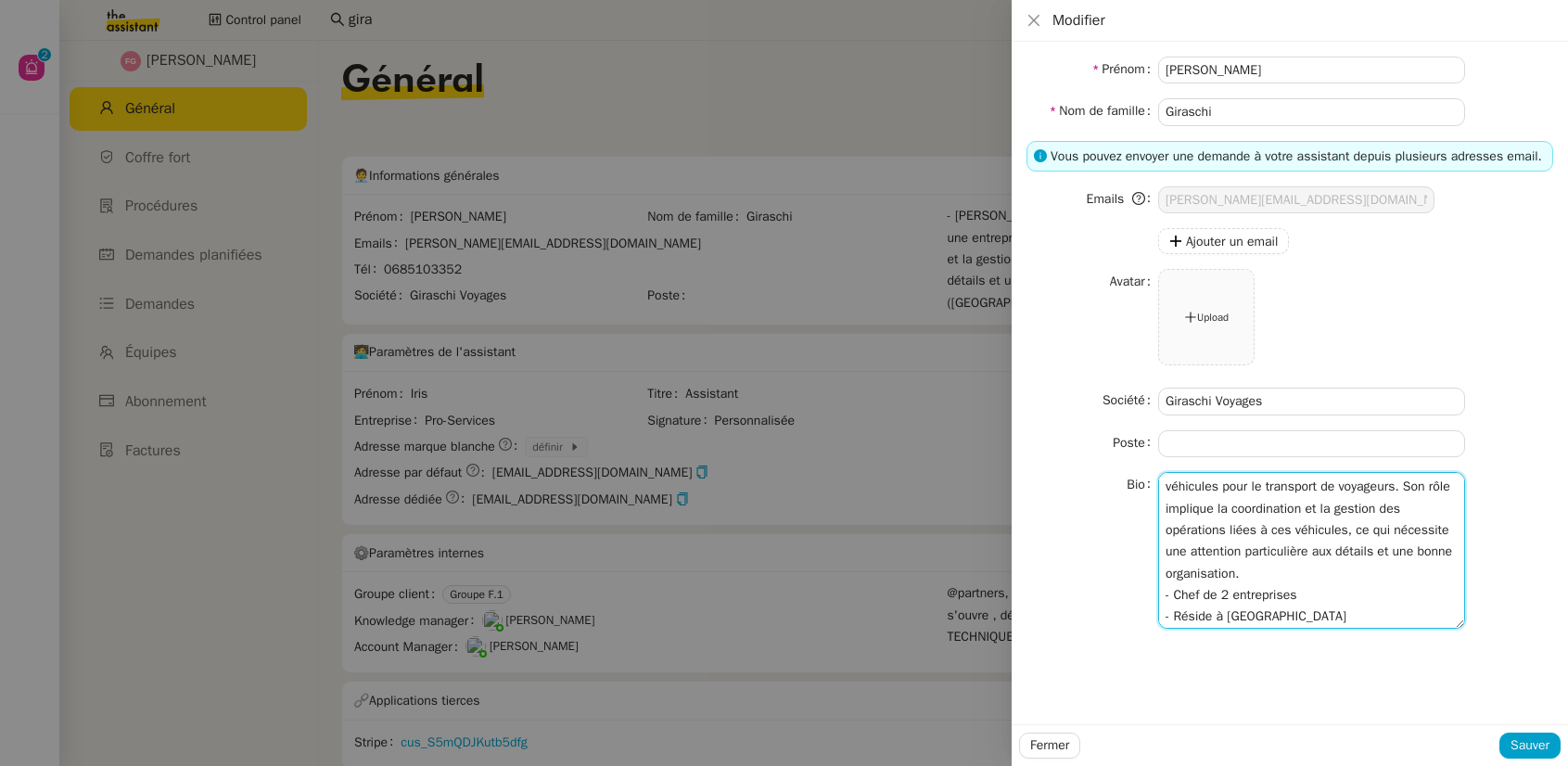 scroll, scrollTop: 86, scrollLeft: 0, axis: vertical 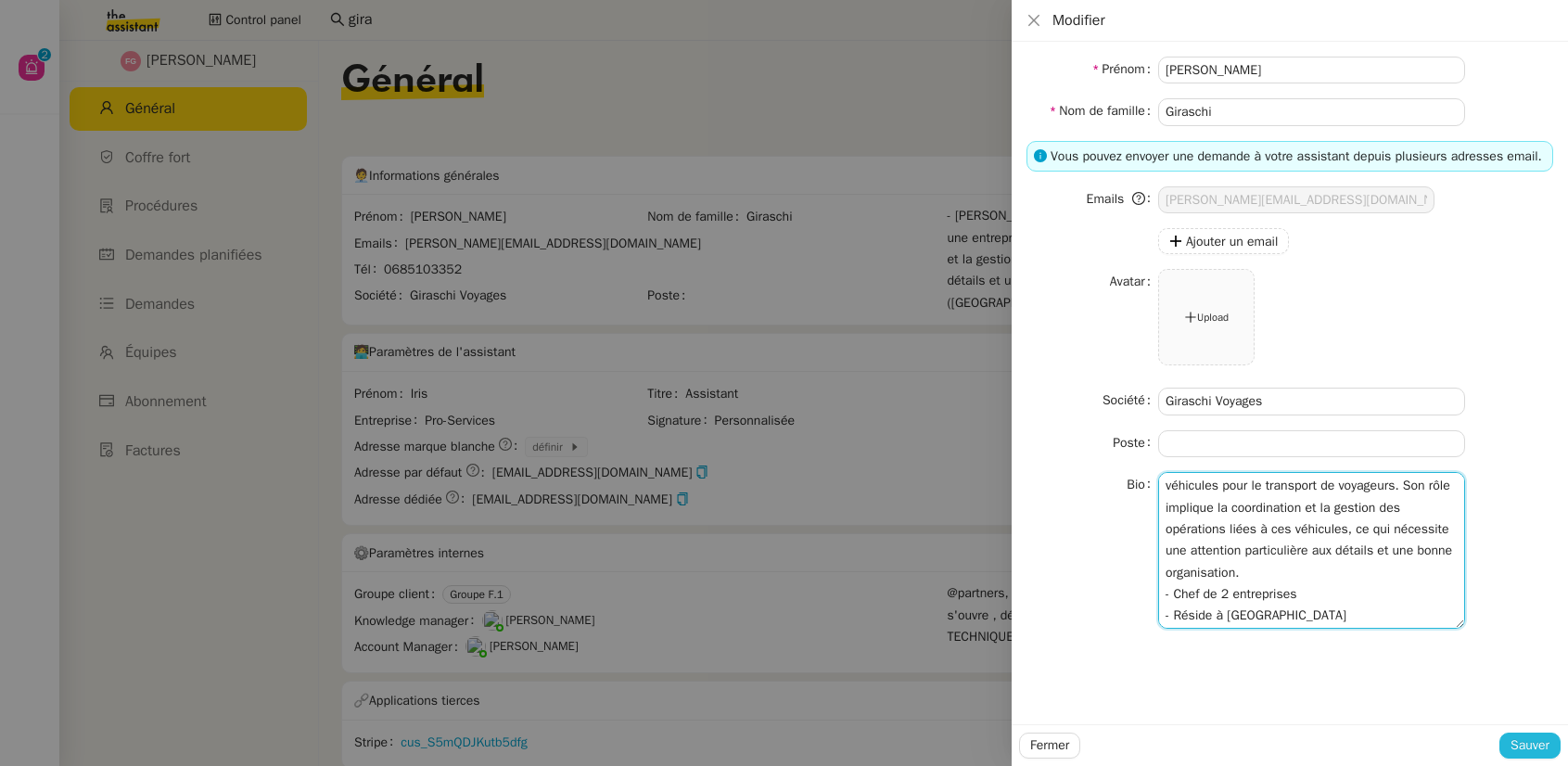 type on "- Franck Giraschi est un professionnel travaillant dans le secteur du tourisme: il gère une agence réceptive en Corse au service des professionnels du tourisme, impliquant des véhicules pour le transport de voyageurs. Son rôle implique la coordination et la gestion des opérations liées à ces véhicules, ce qui nécessite une attention particulière aux détails et une bonne organisation.
- Chef de 2 entreprises
- Réside à Propriano (Corse)" 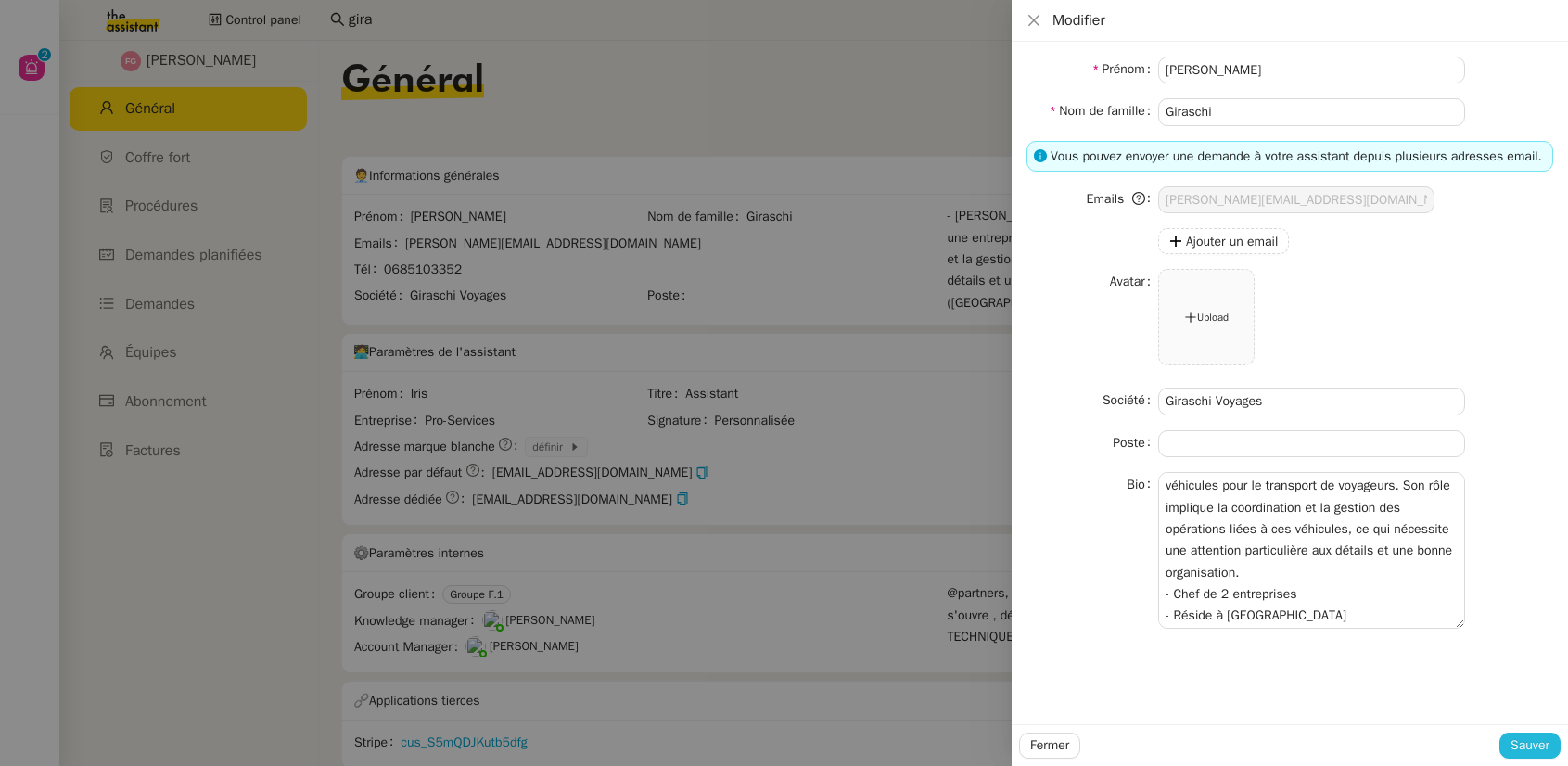 click on "Sauver" at bounding box center (1530, 745) 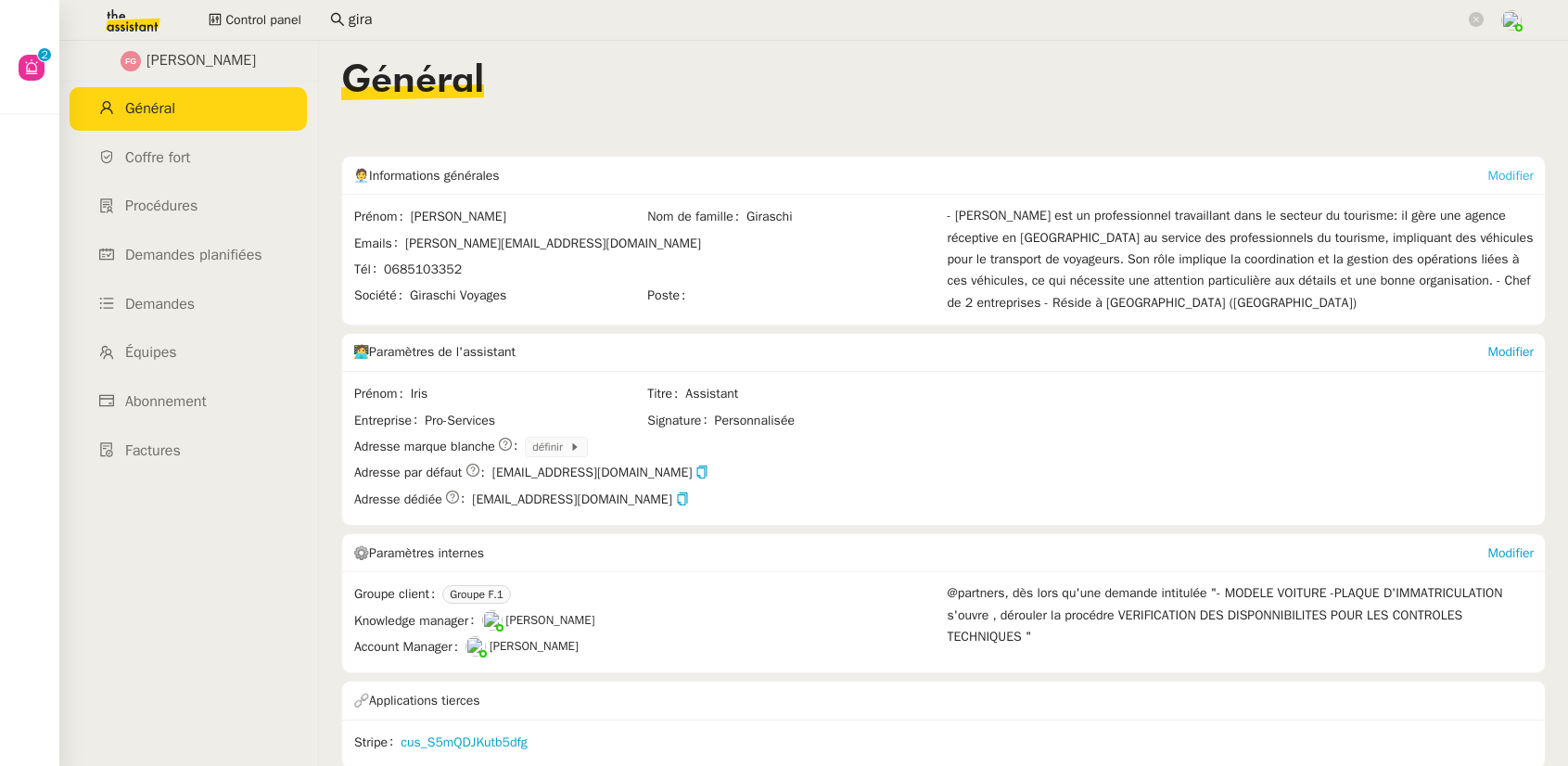 click on "Modifier" 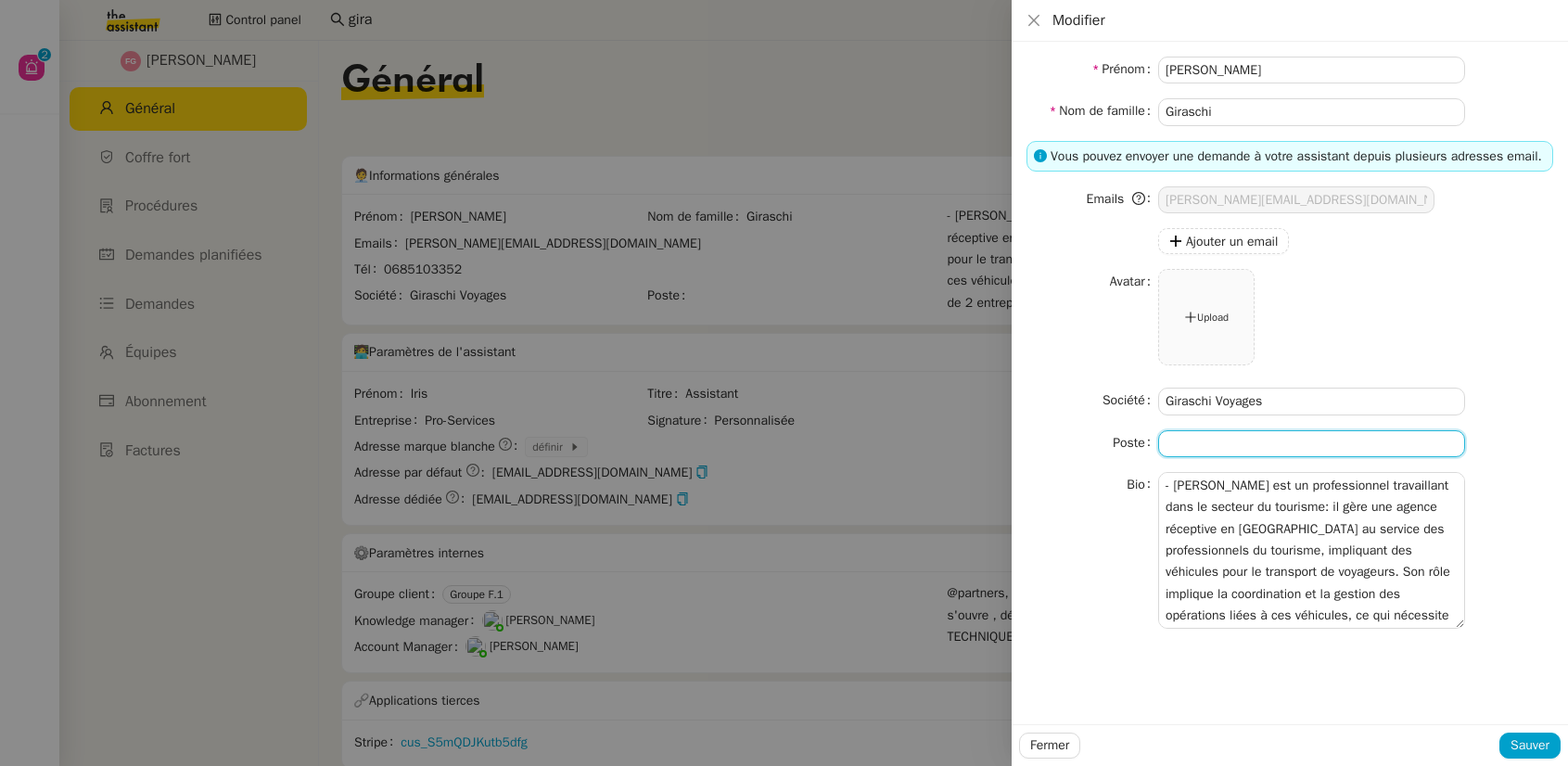 click 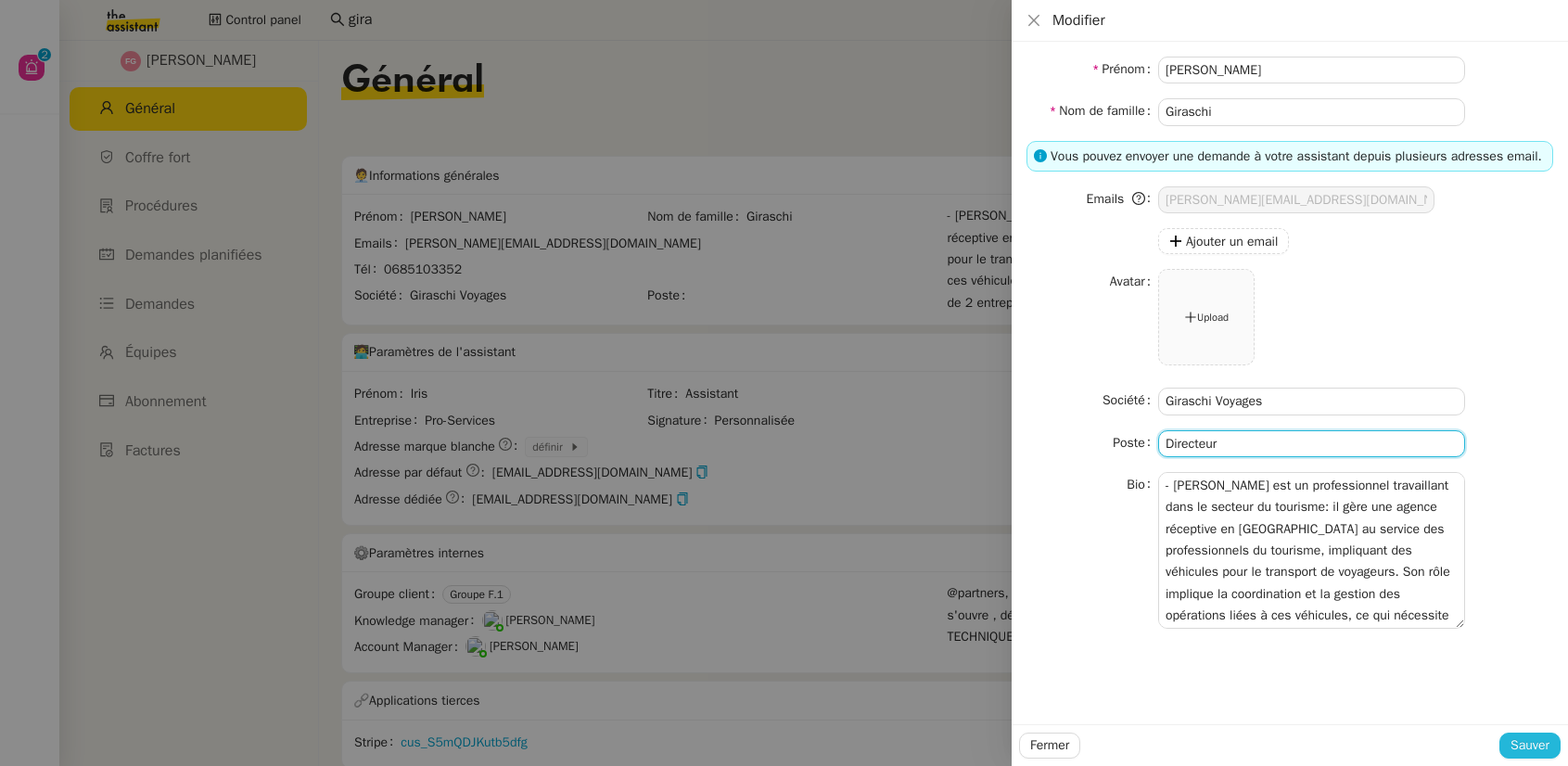 type on "Directeur" 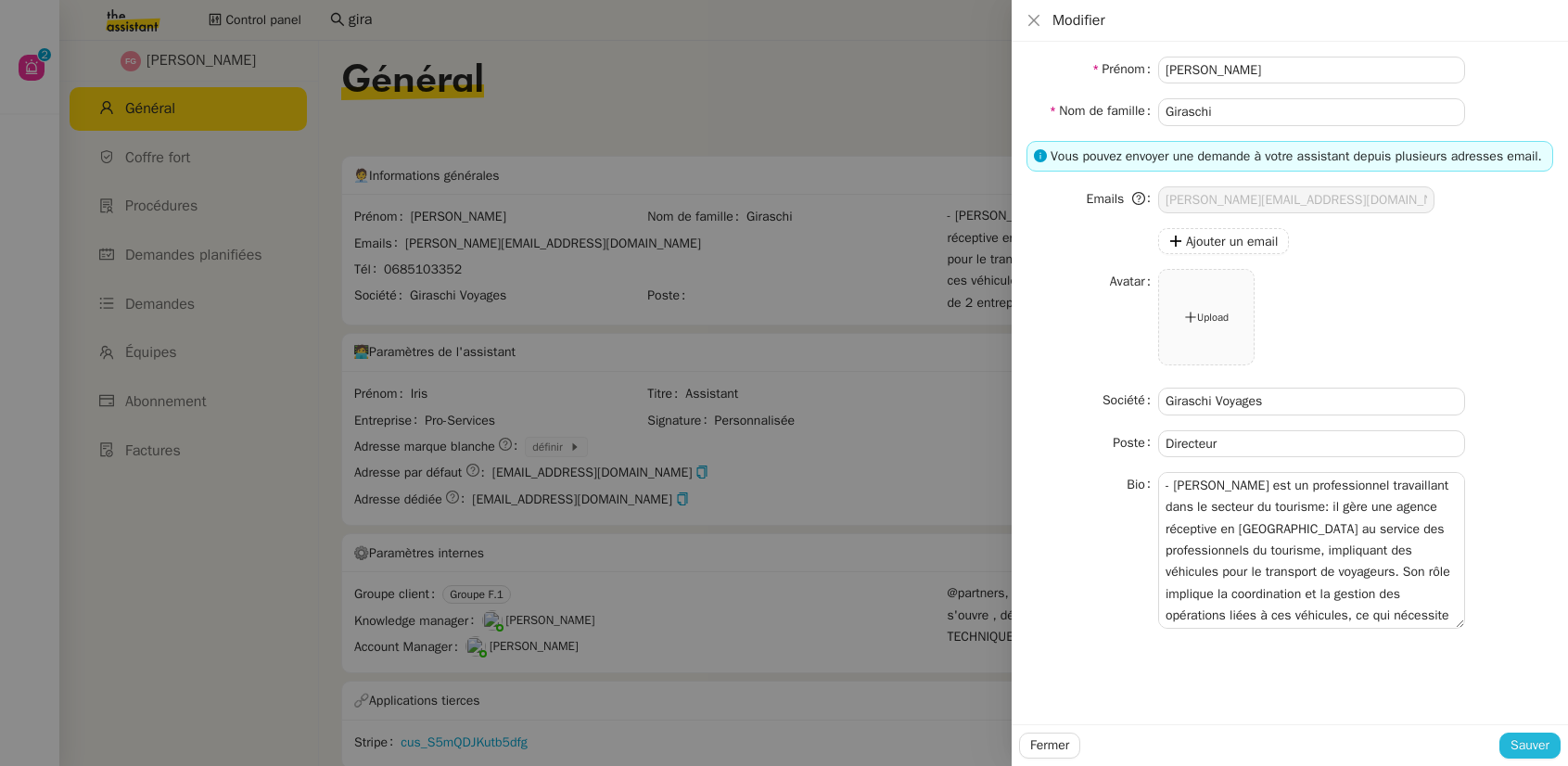 click on "Sauver" at bounding box center [1530, 745] 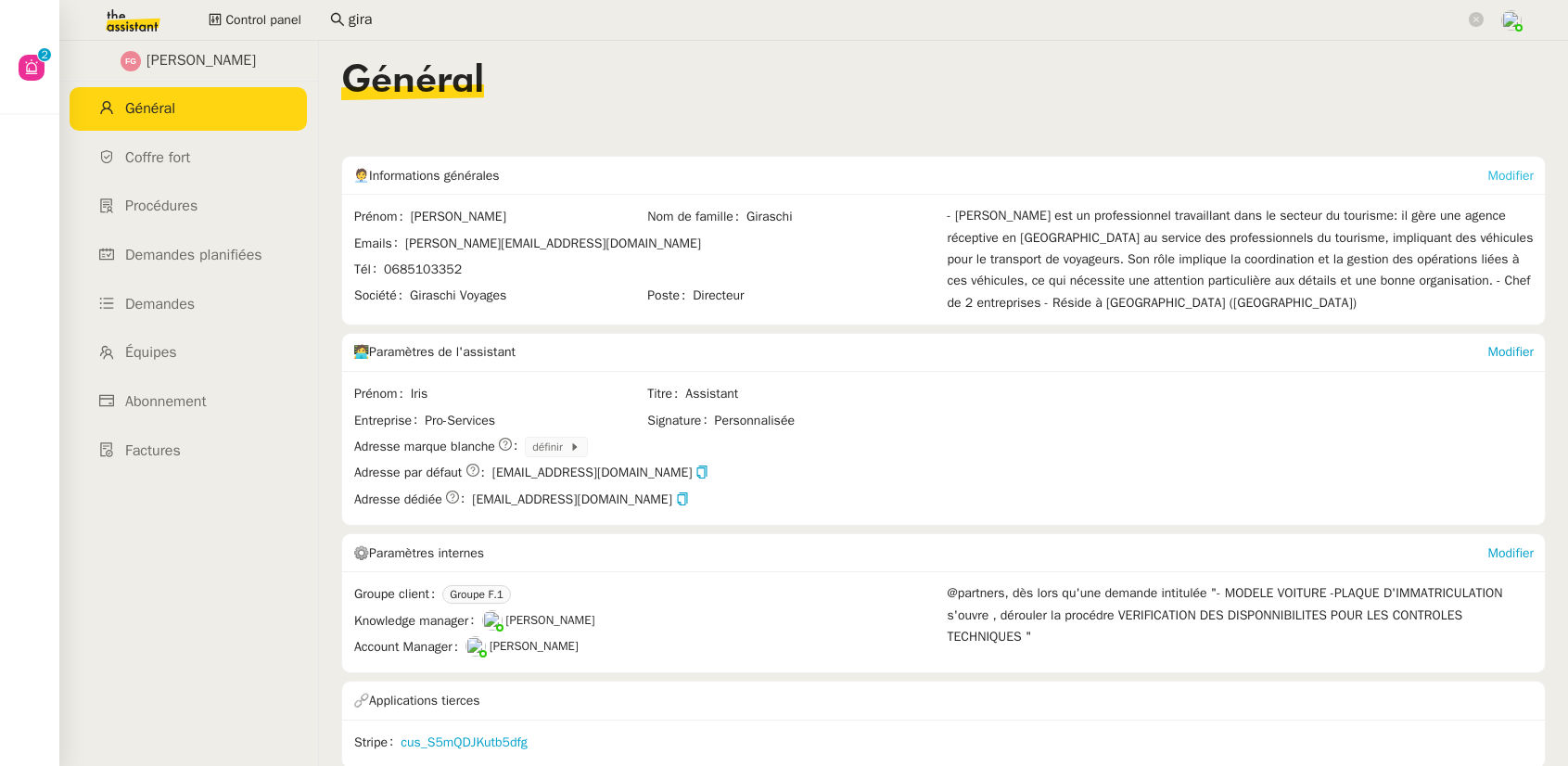 click on "Modifier" 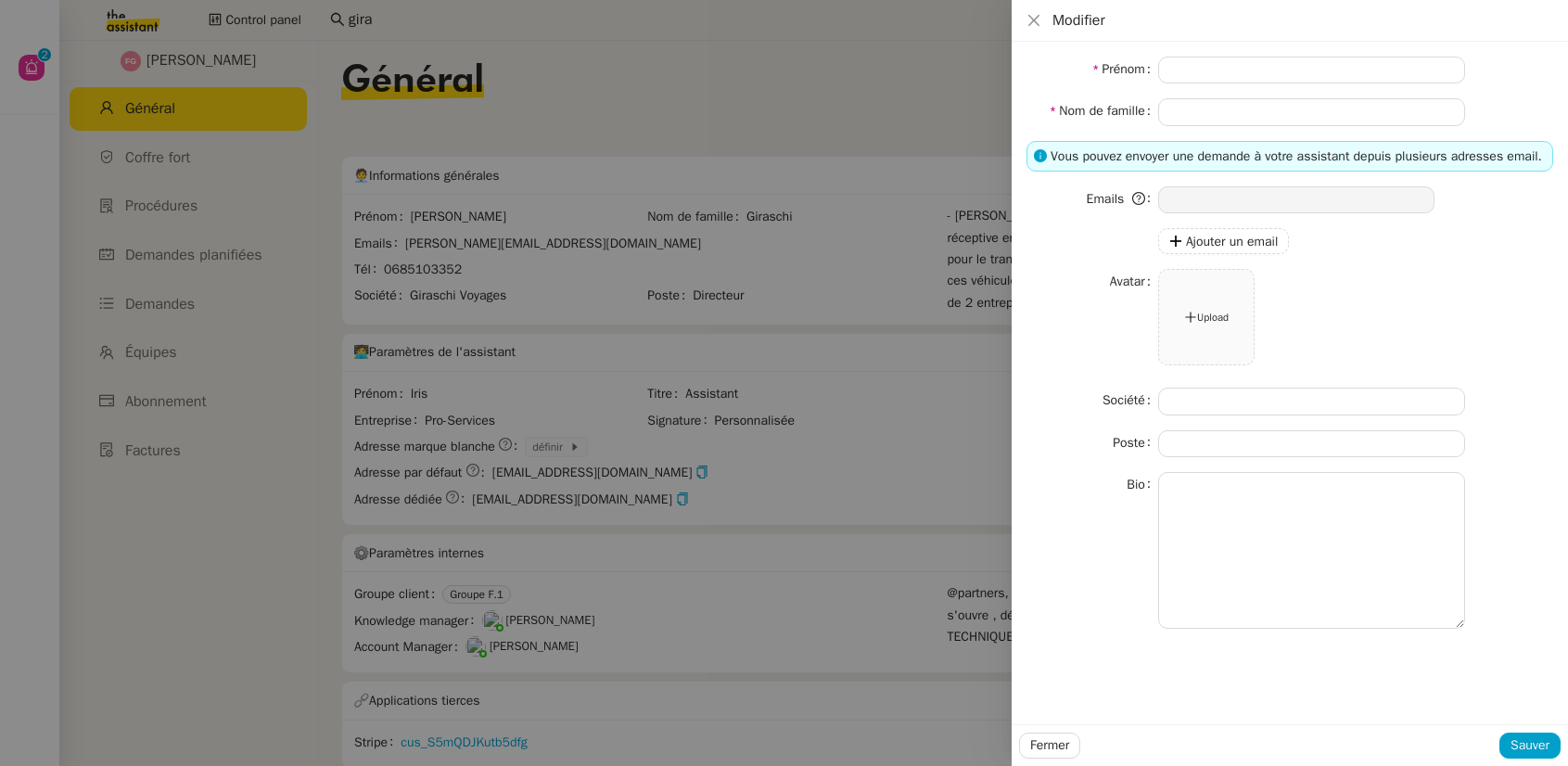 type on "Franck" 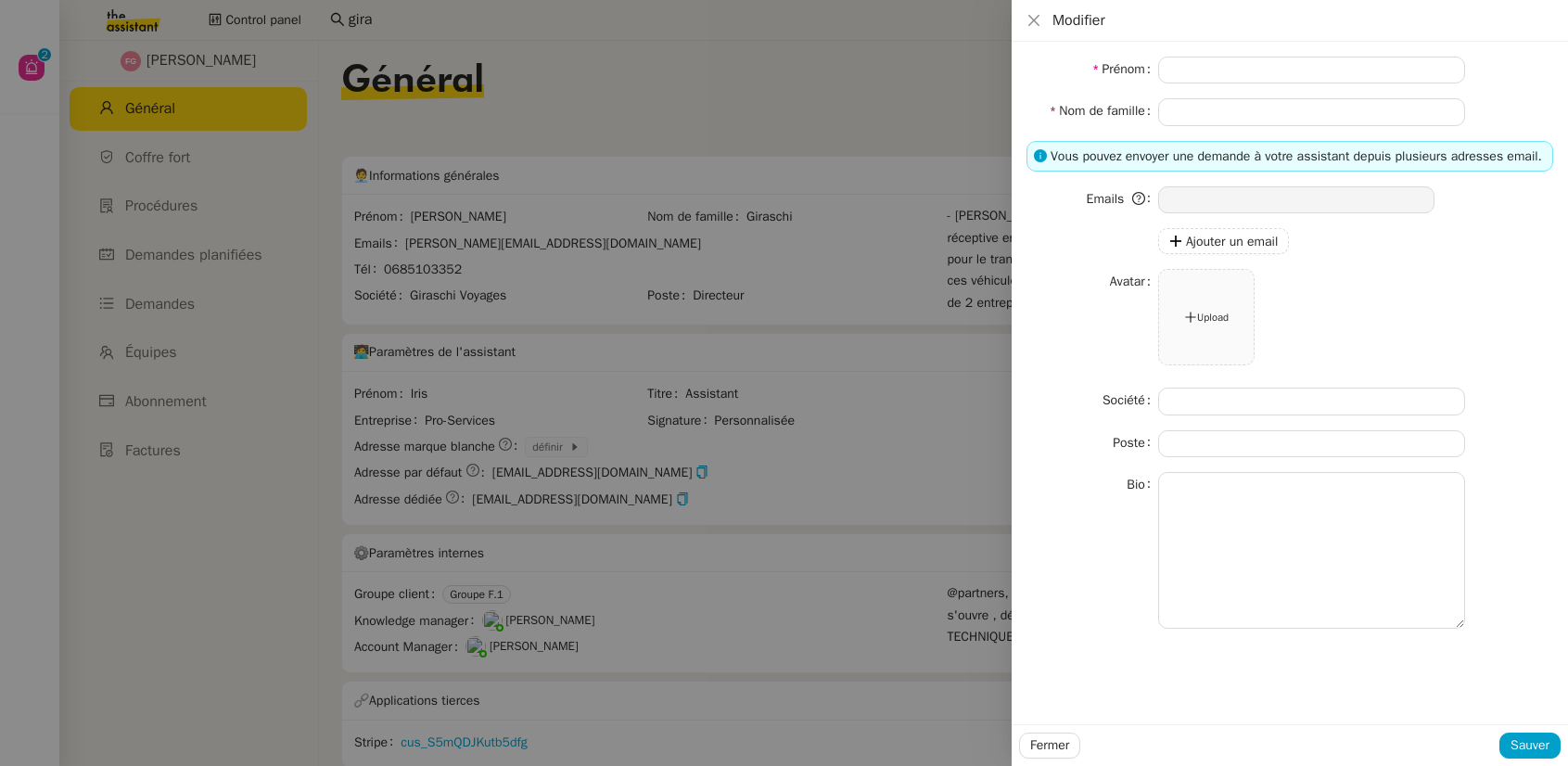 type on "Giraschi" 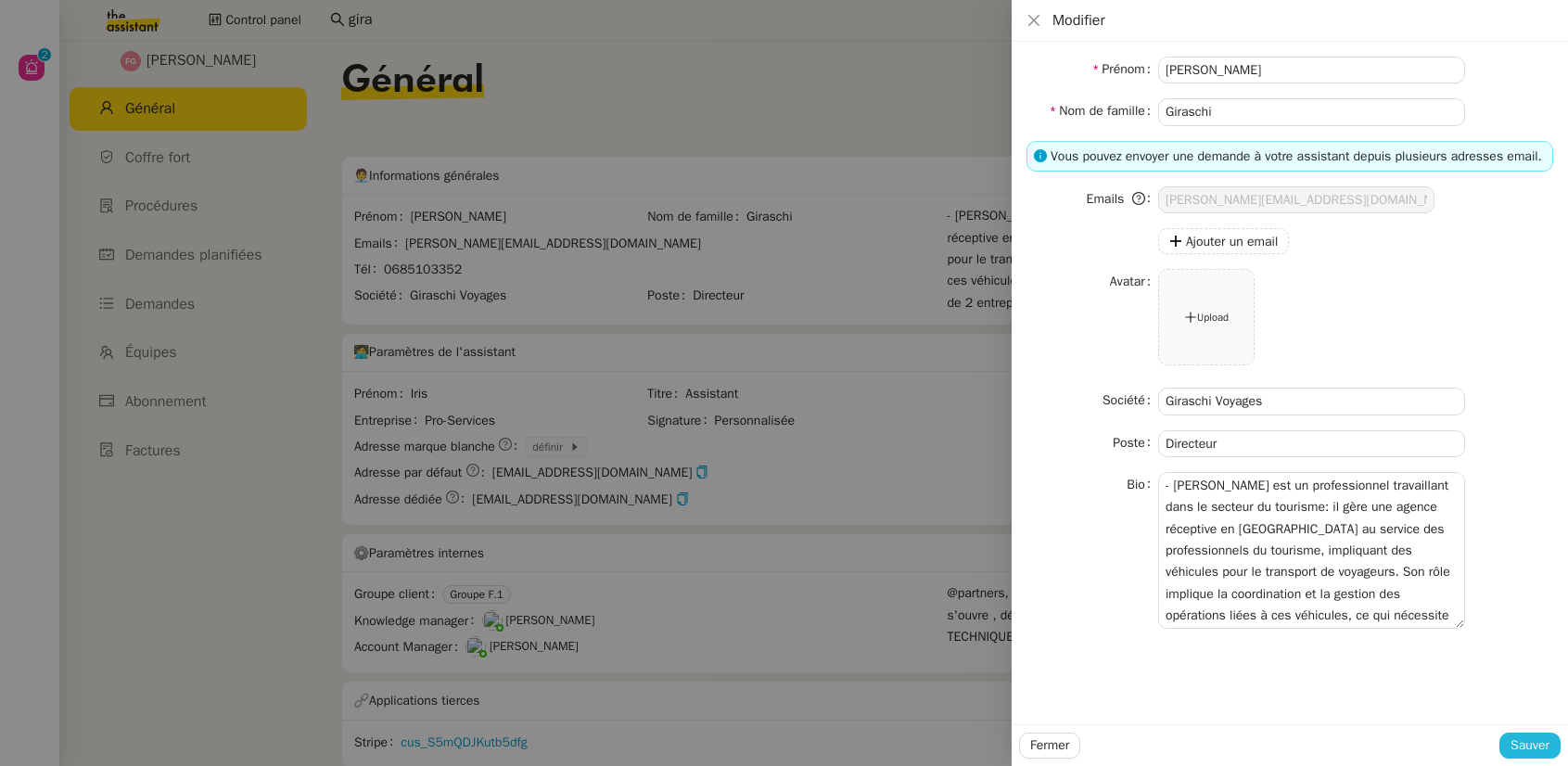 click on "Sauver" at bounding box center (1530, 745) 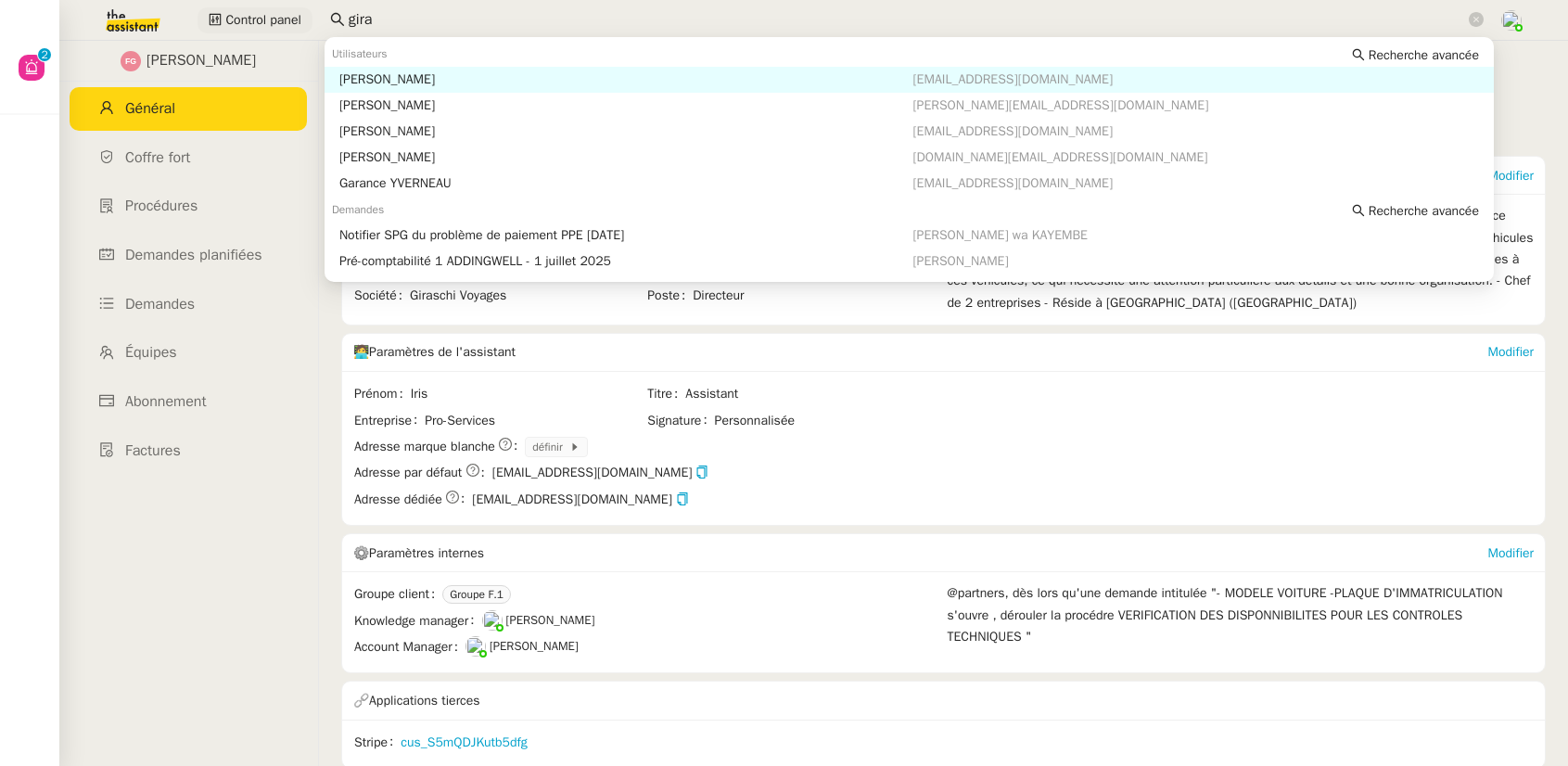 drag, startPoint x: 402, startPoint y: 25, endPoint x: 286, endPoint y: 21, distance: 116.06895 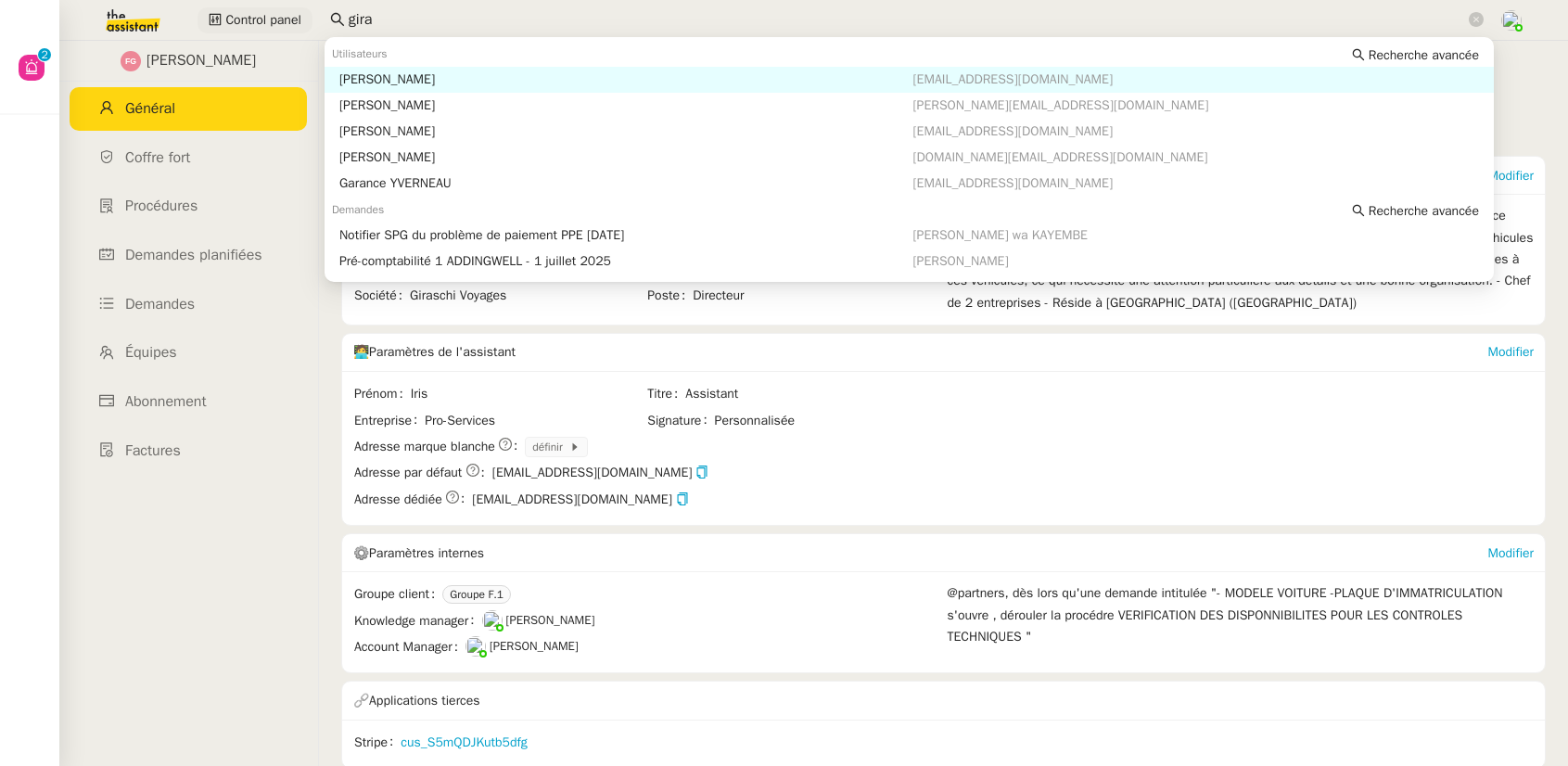 click on "Control panel gira" 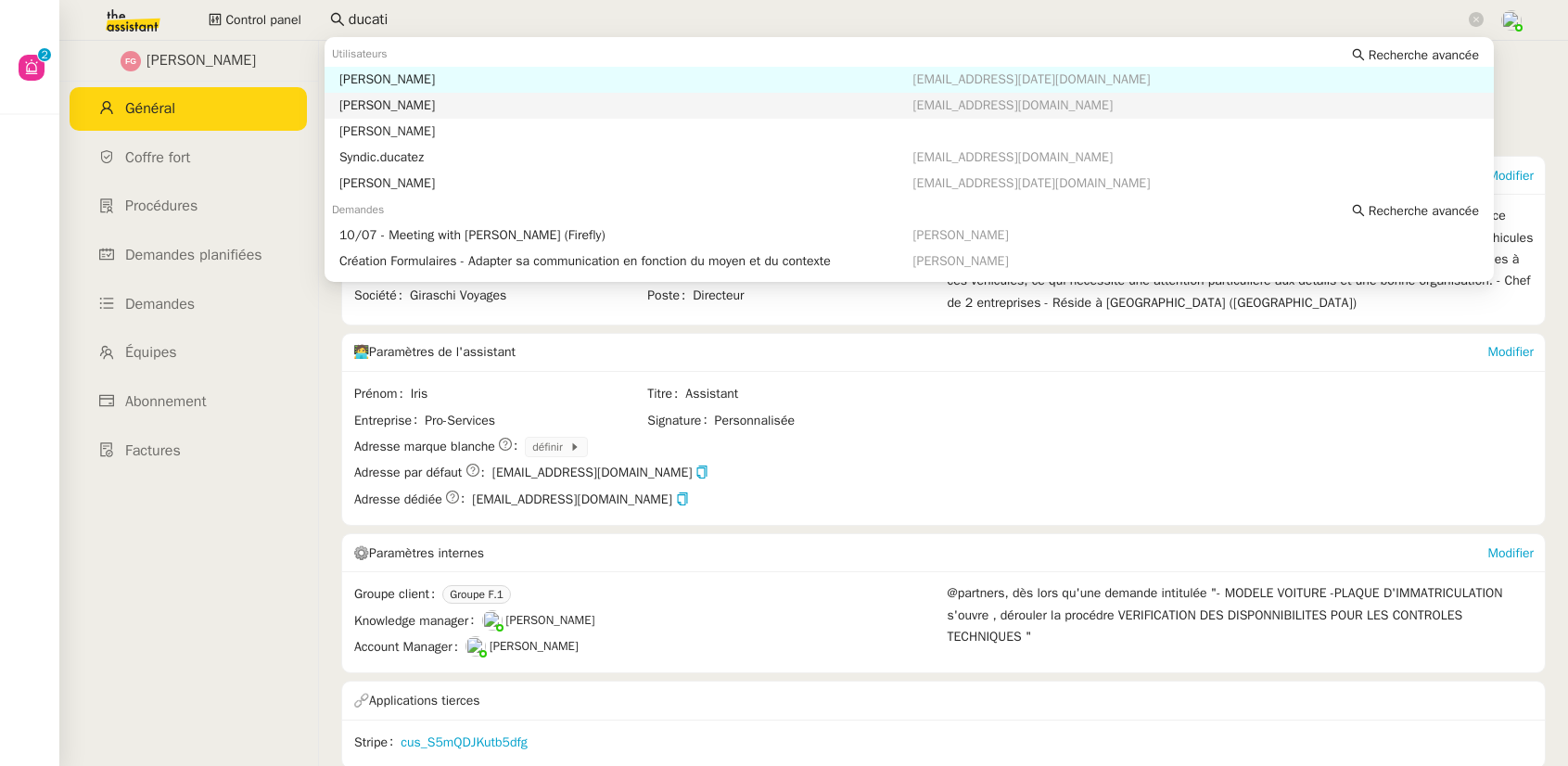 click on "Antoine DUCATILLION" at bounding box center (626, 106) 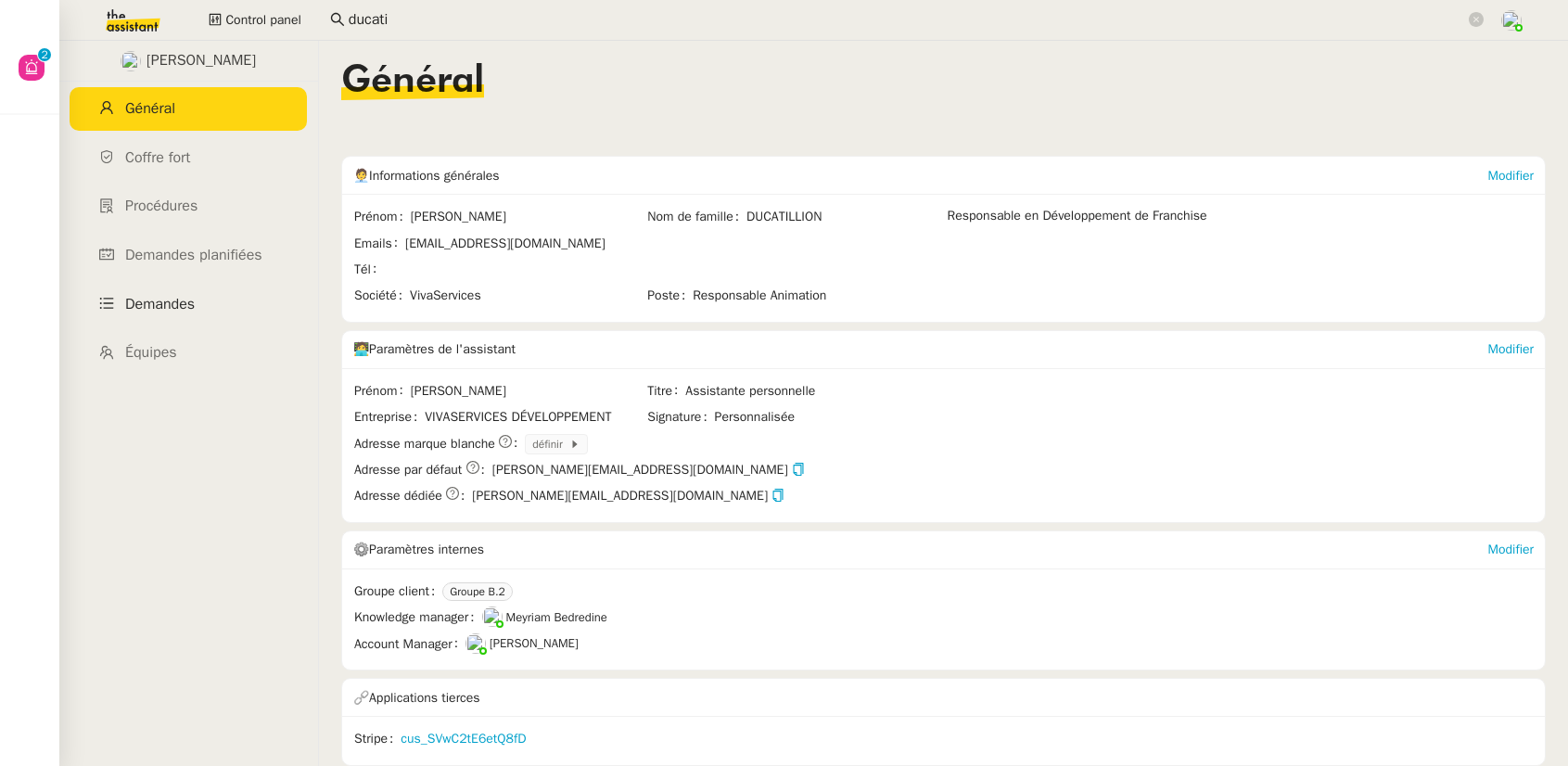 click on "Demandes" 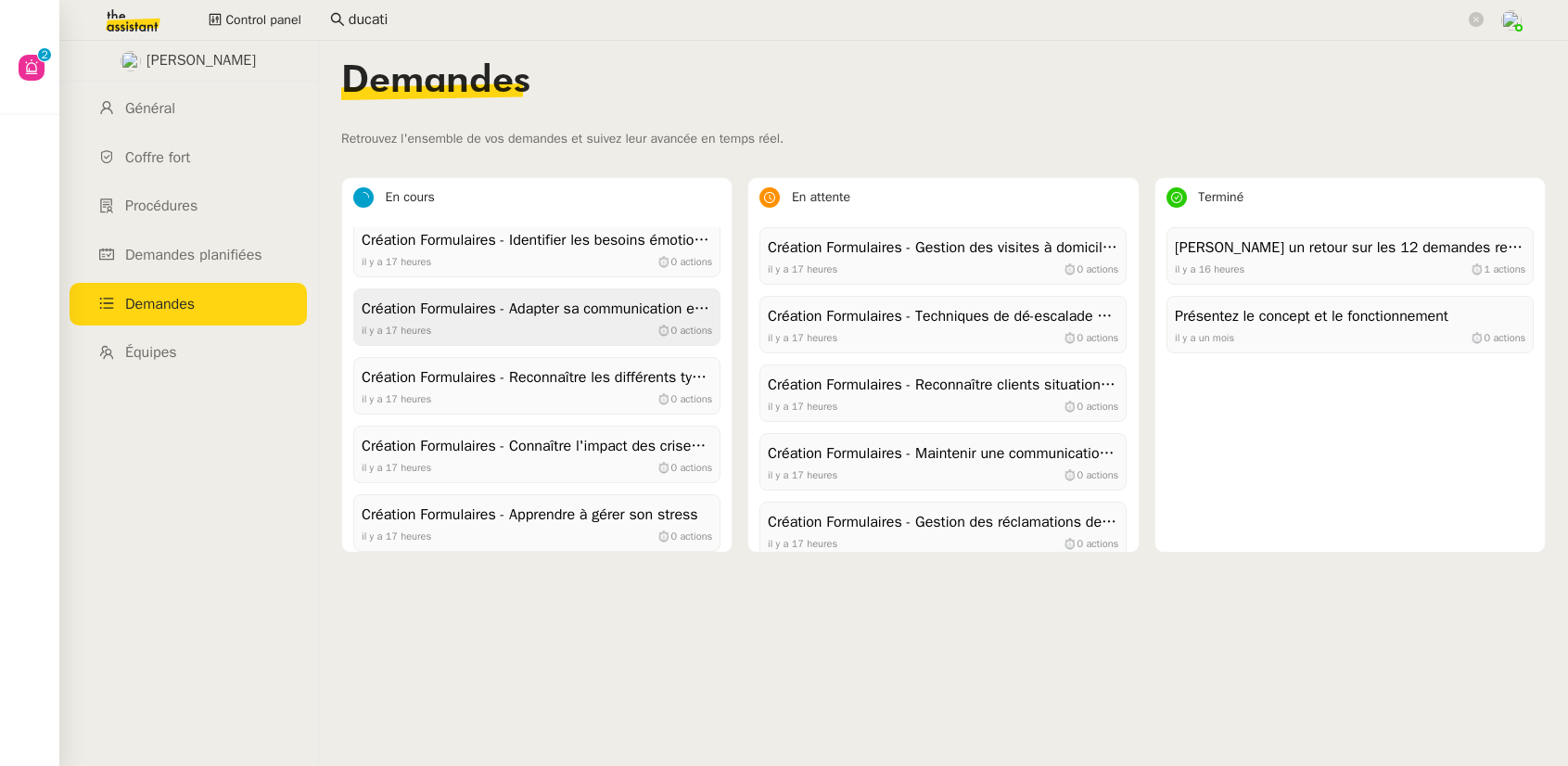scroll, scrollTop: 19, scrollLeft: 0, axis: vertical 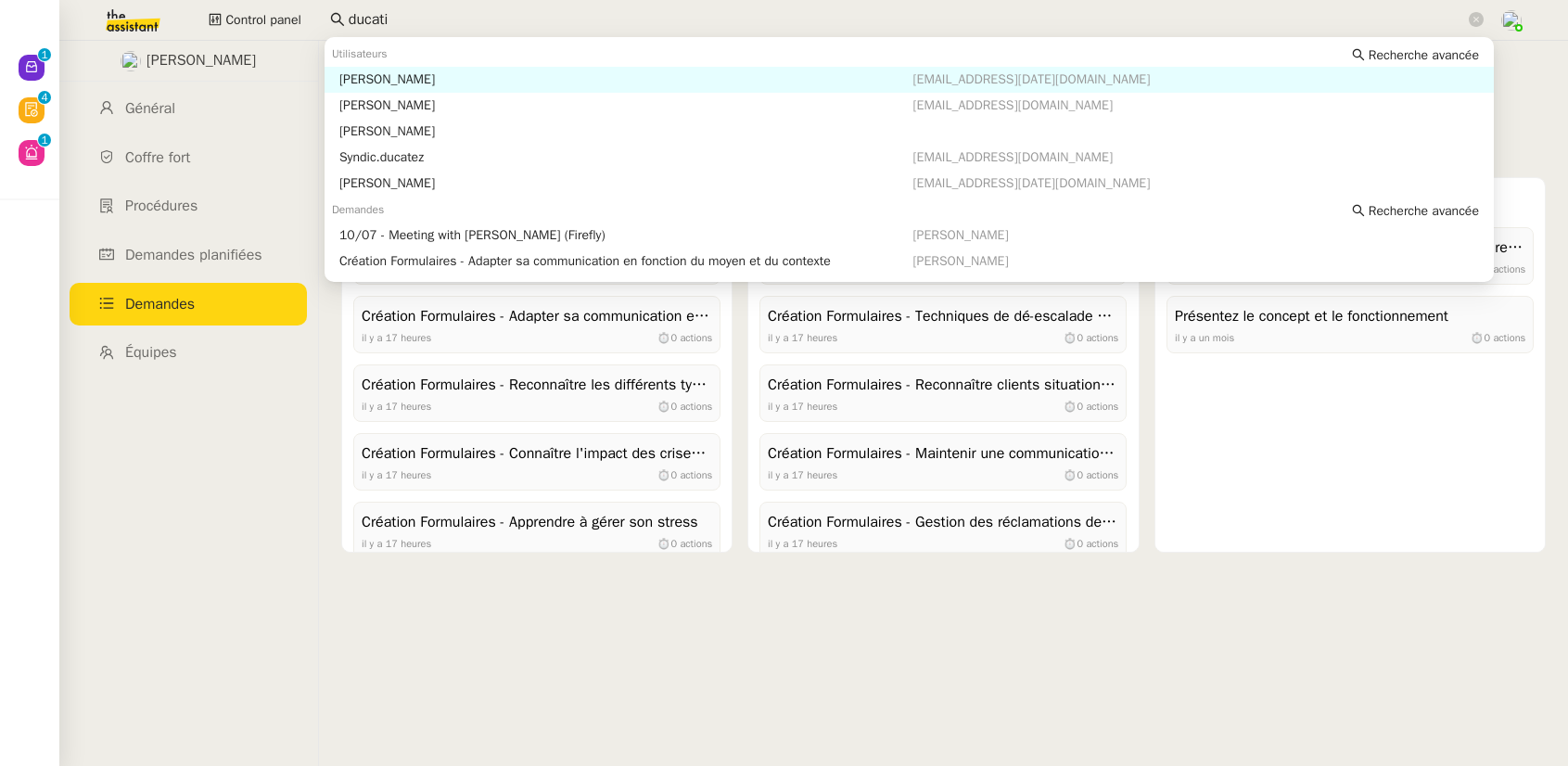 drag, startPoint x: 455, startPoint y: 16, endPoint x: 335, endPoint y: 6, distance: 120.41595 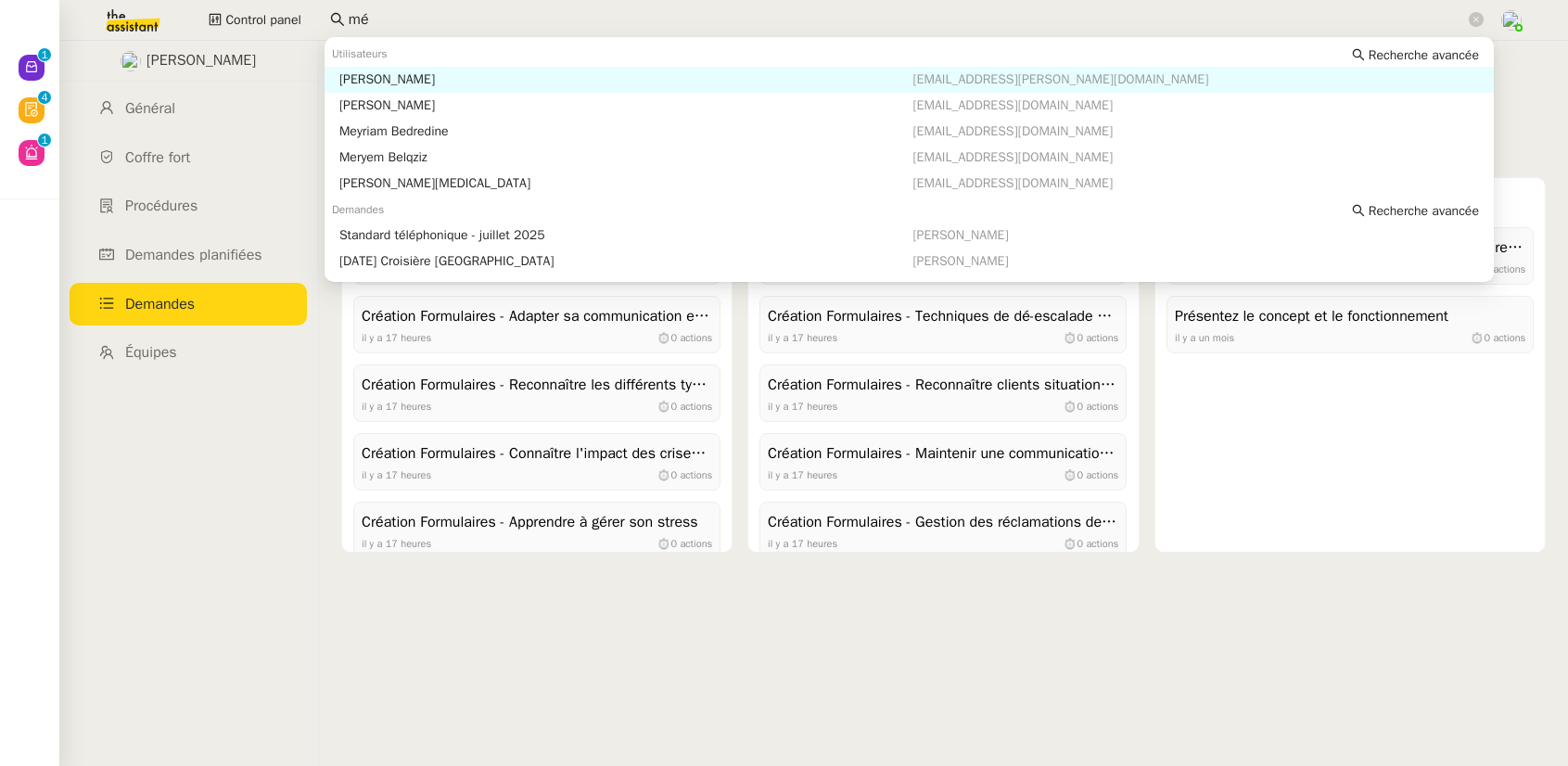 type on "m" 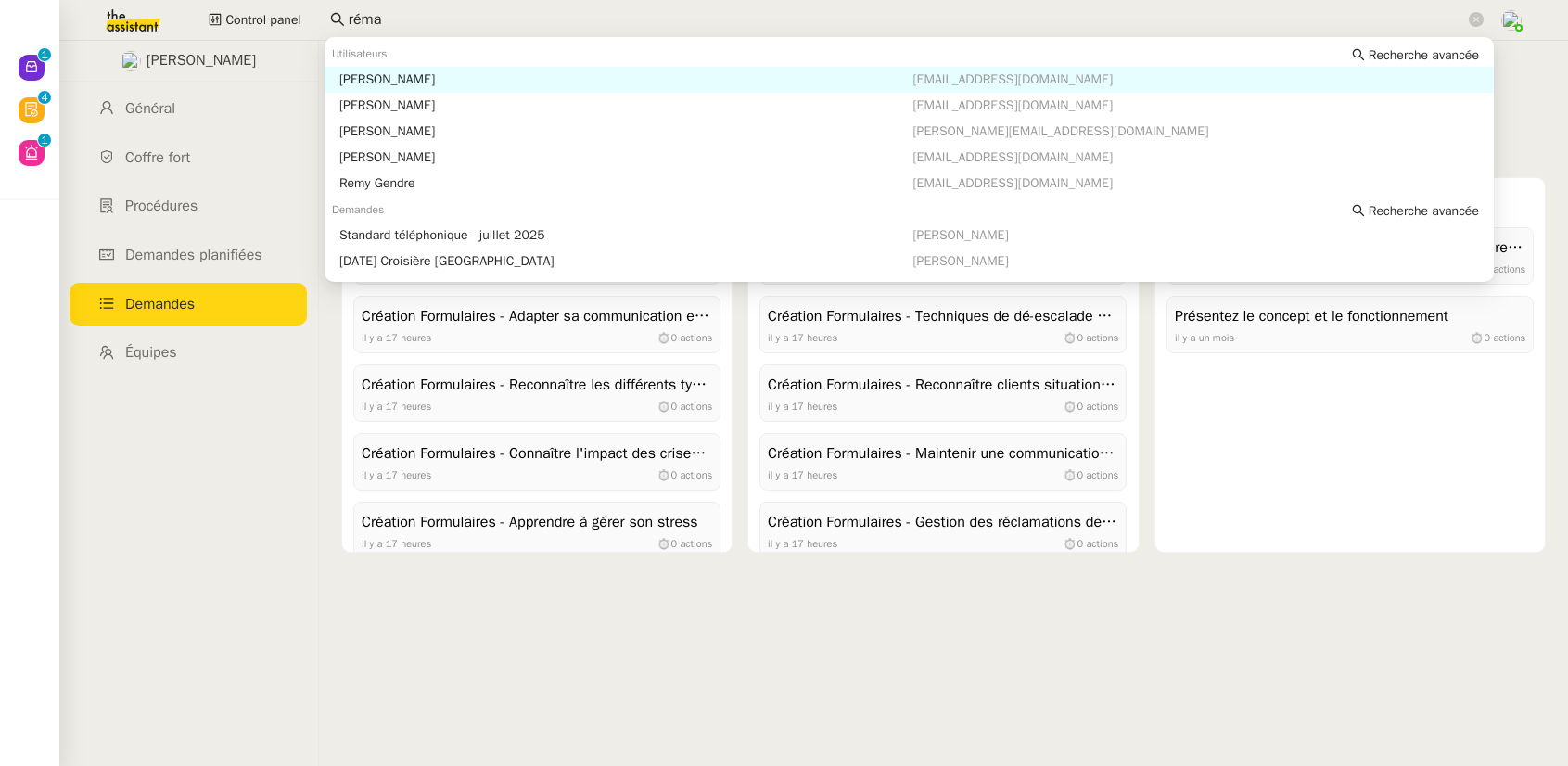 click on "Réma  Ngaiboye" at bounding box center [626, 80] 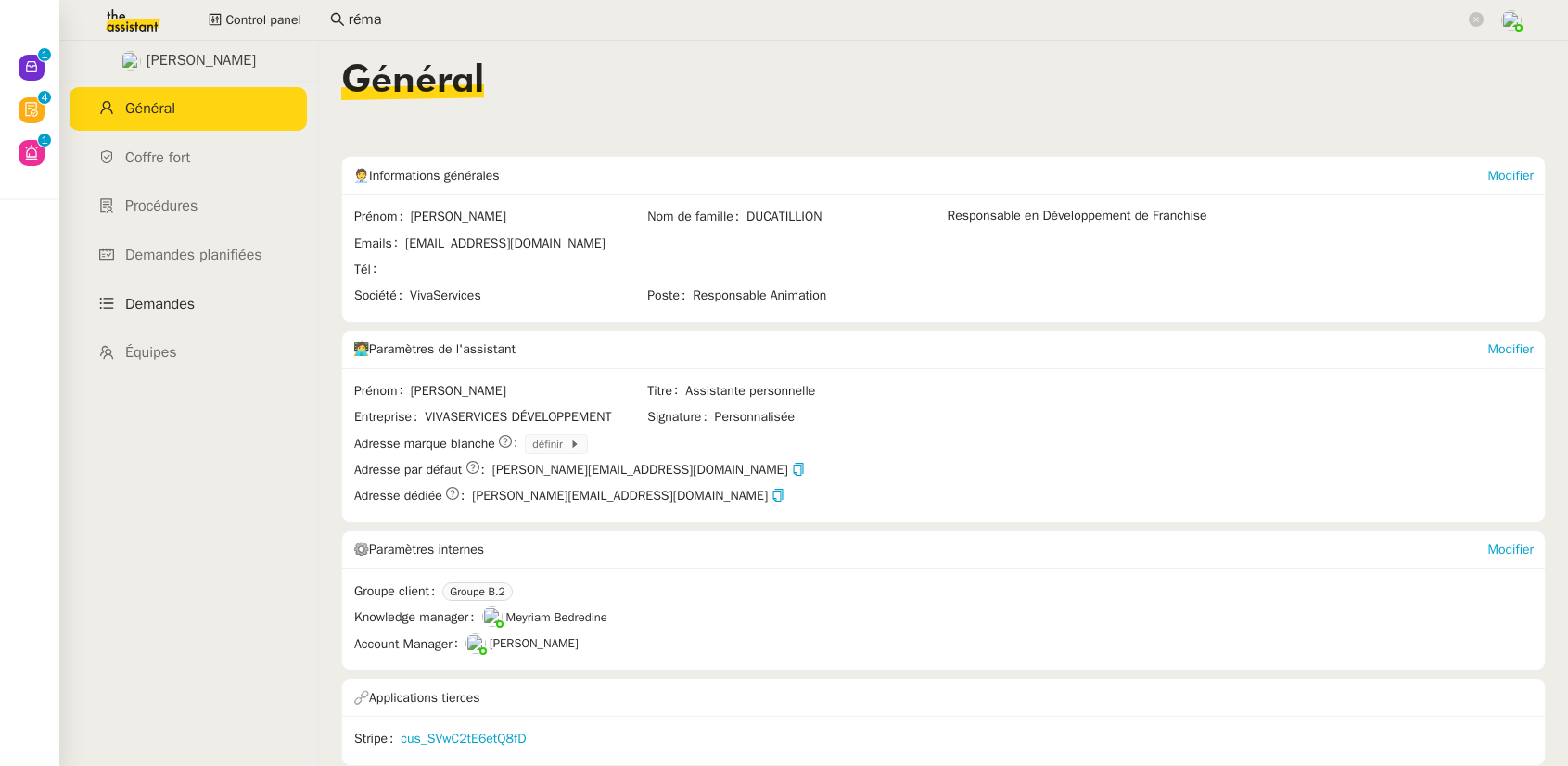 click on "Demandes" 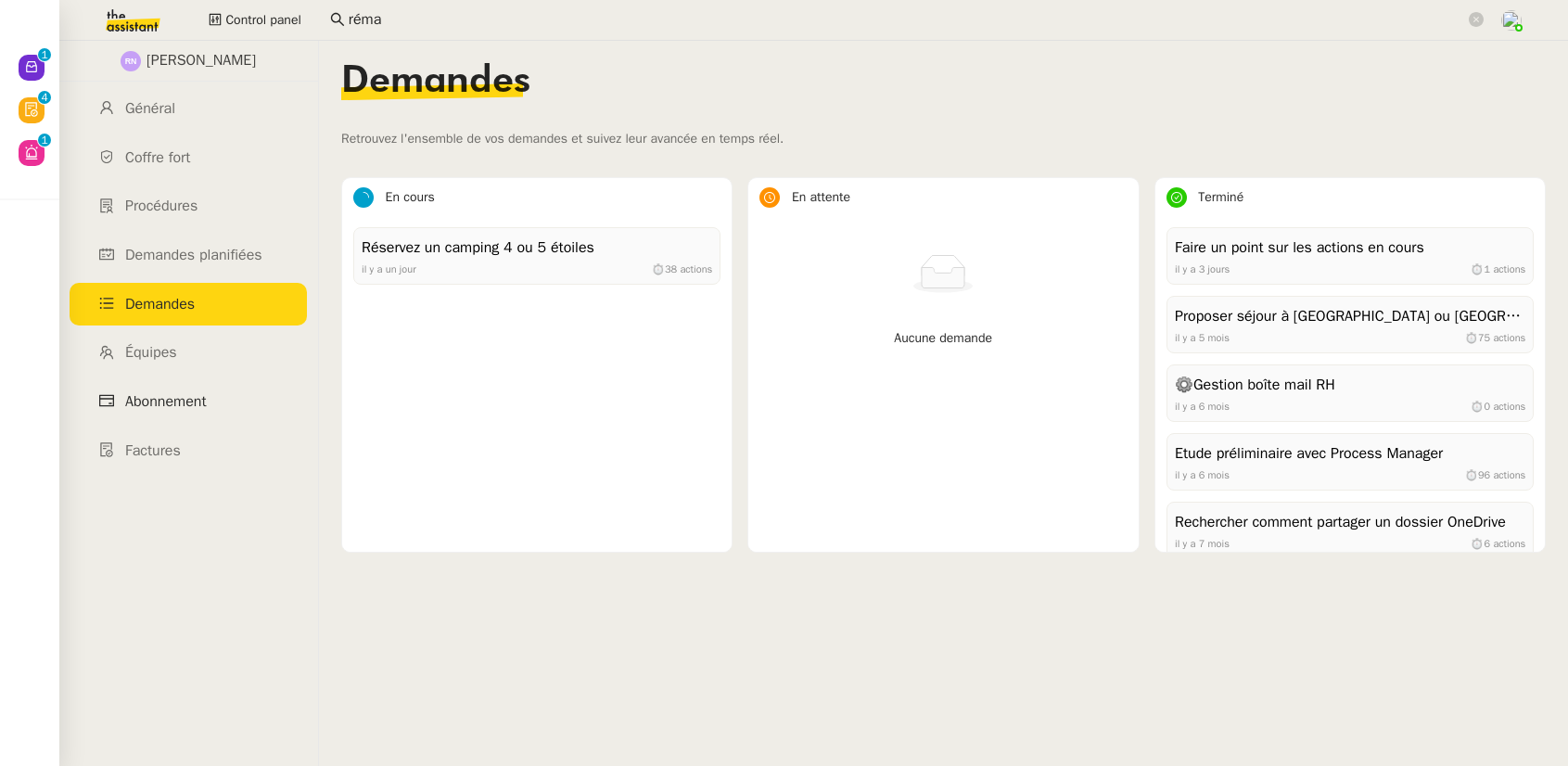 click on "Abonnement" 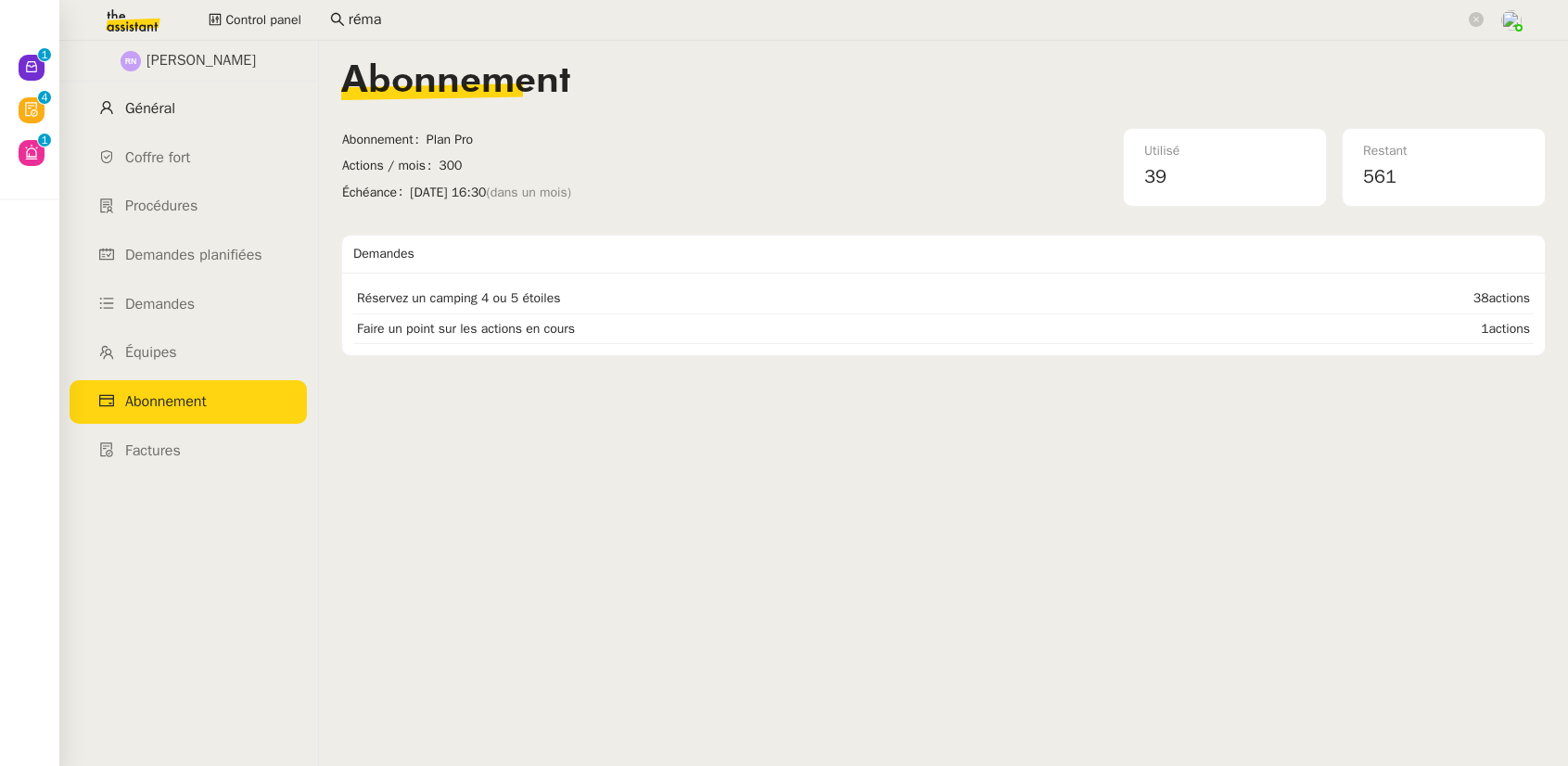click on "Général" 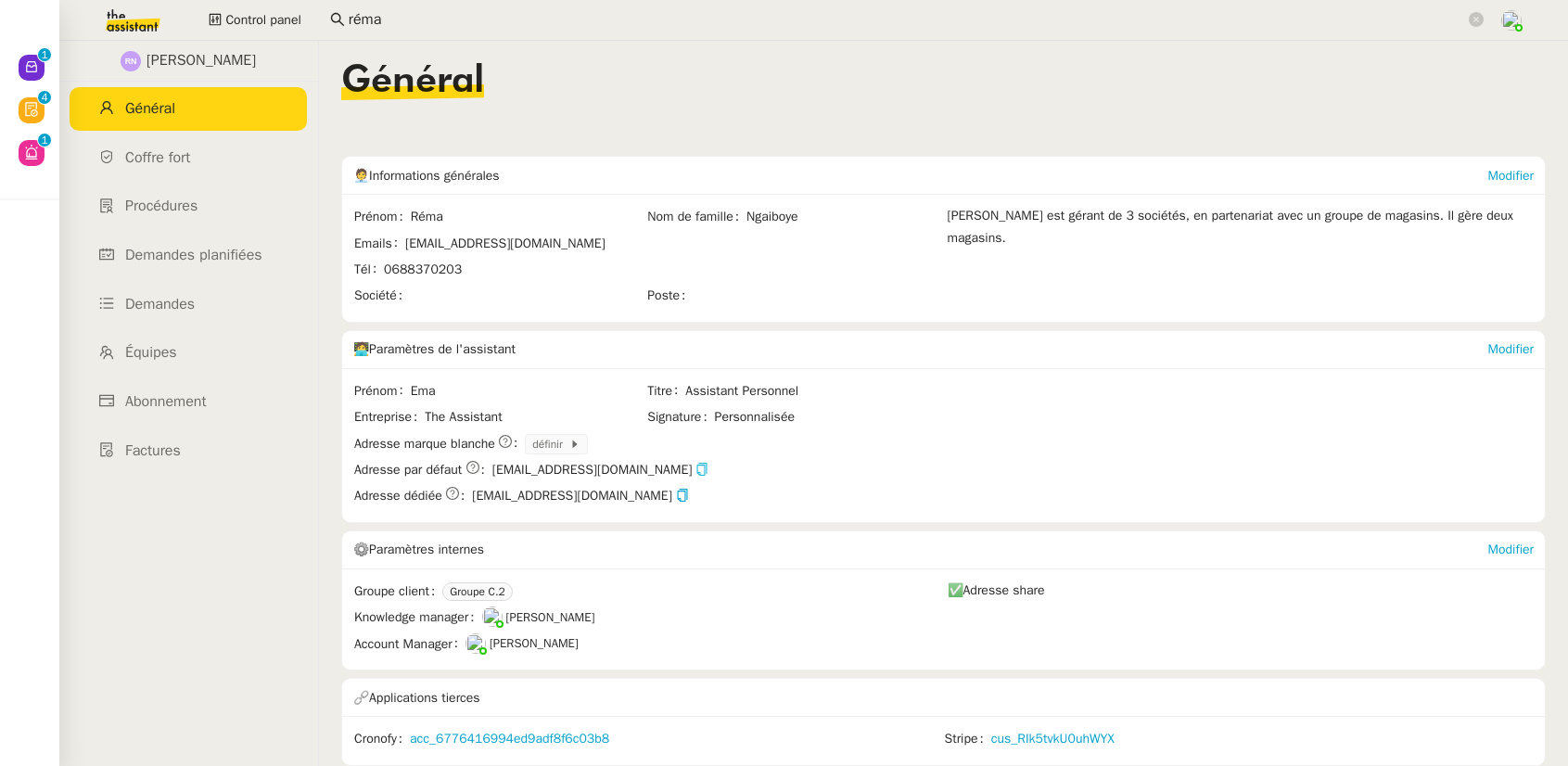 click 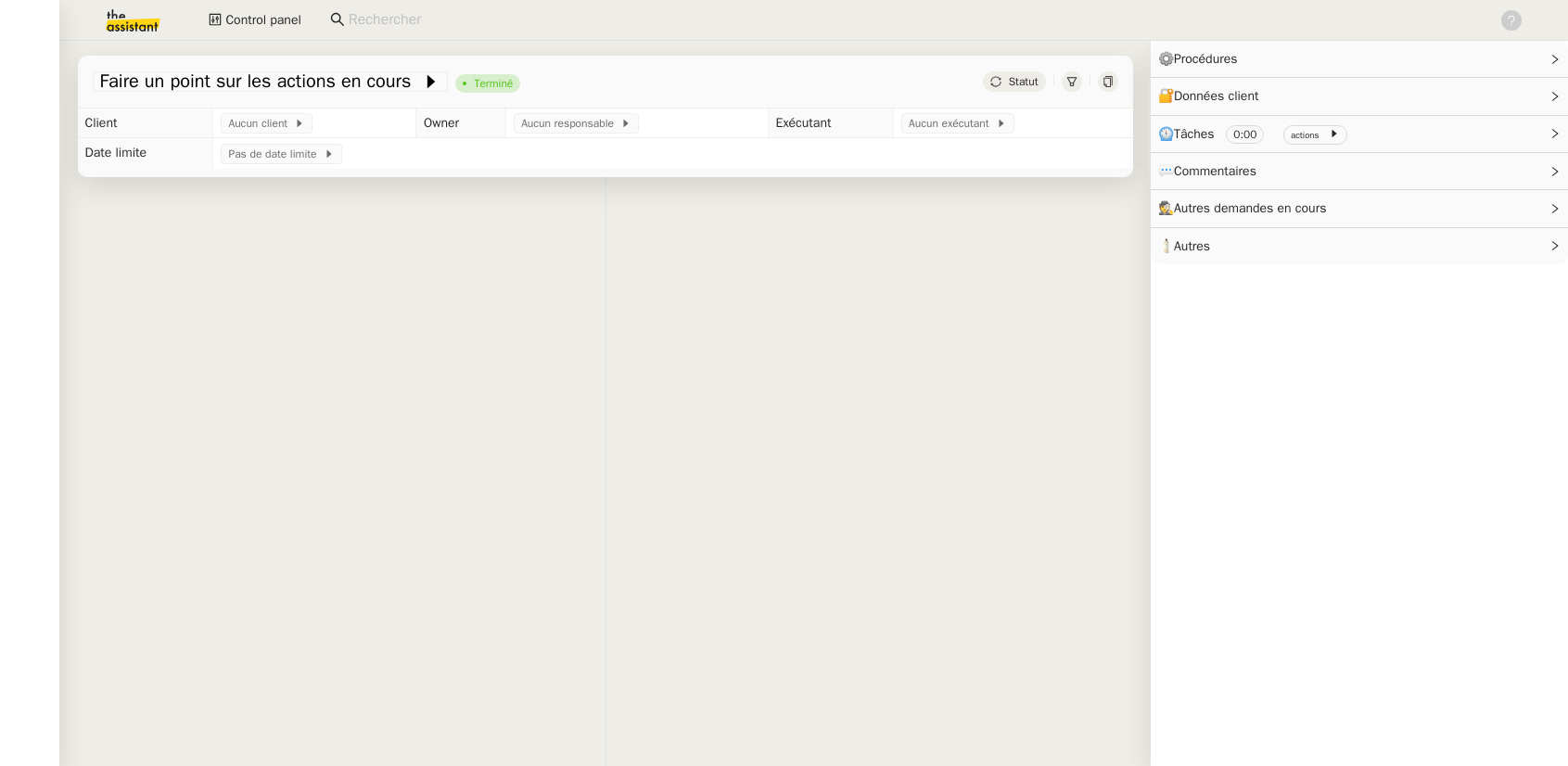 scroll, scrollTop: 0, scrollLeft: 0, axis: both 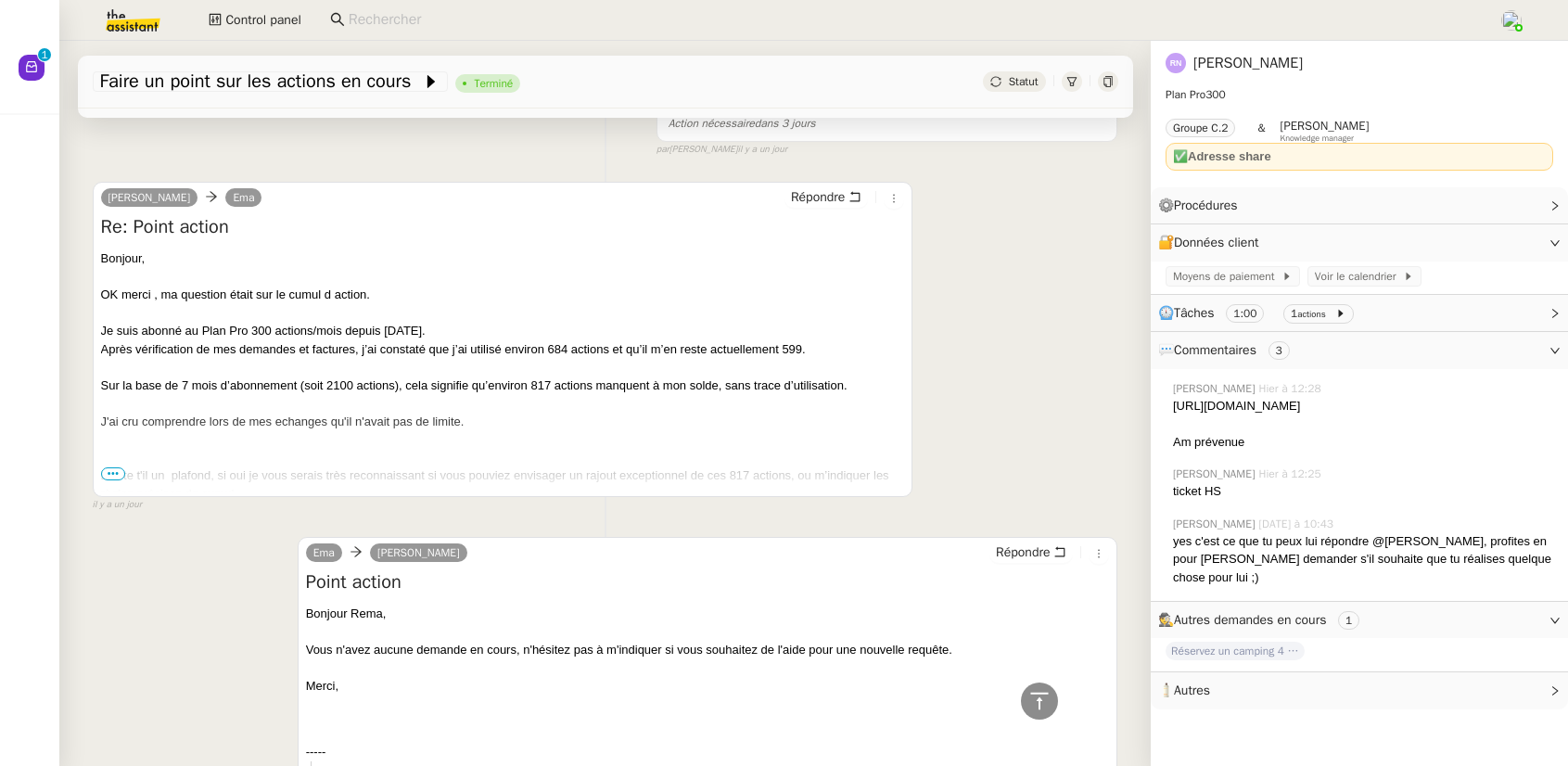 click on "•••" at bounding box center [113, 474] 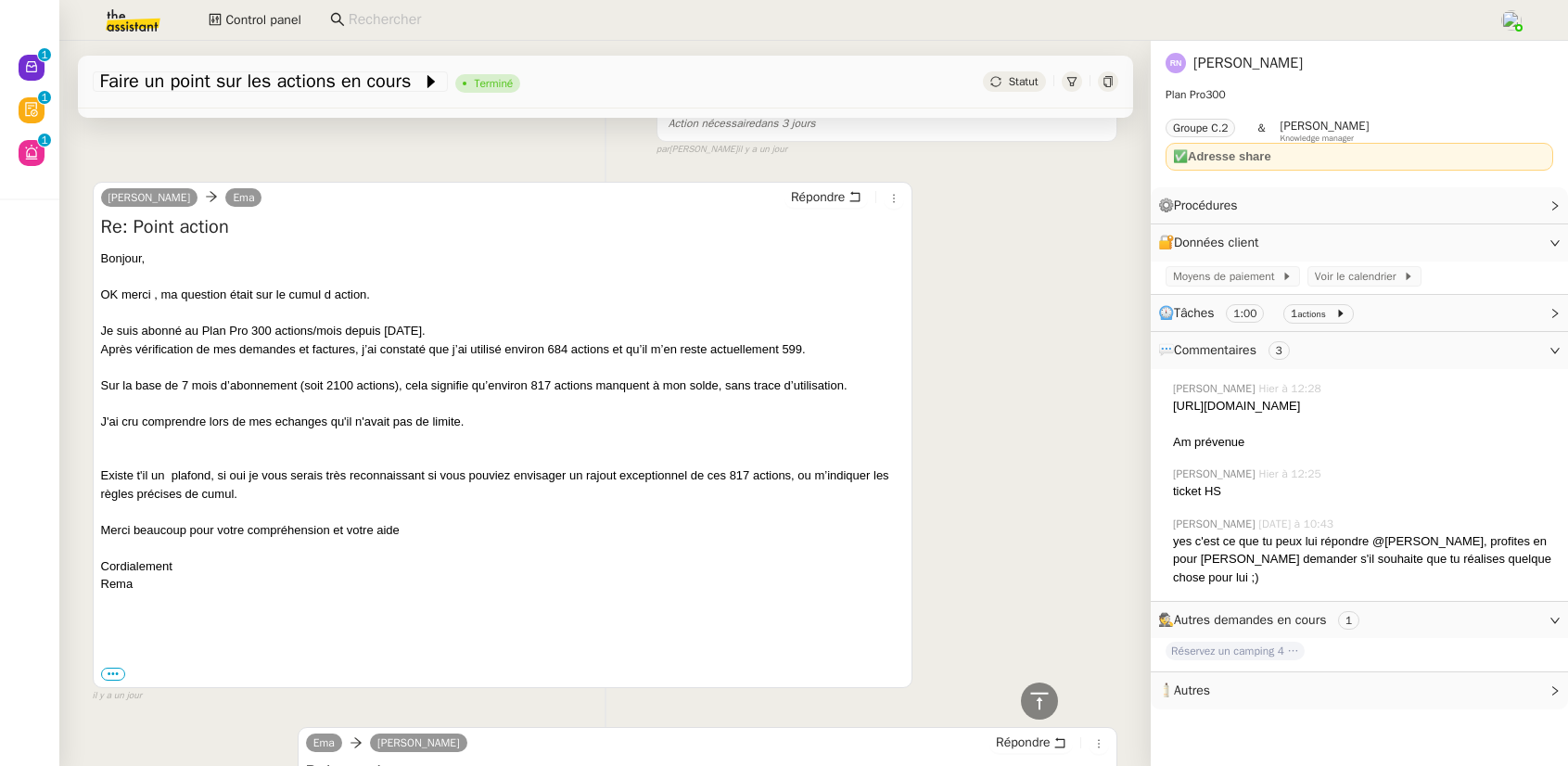 click on "Réma  Ngaiboye" 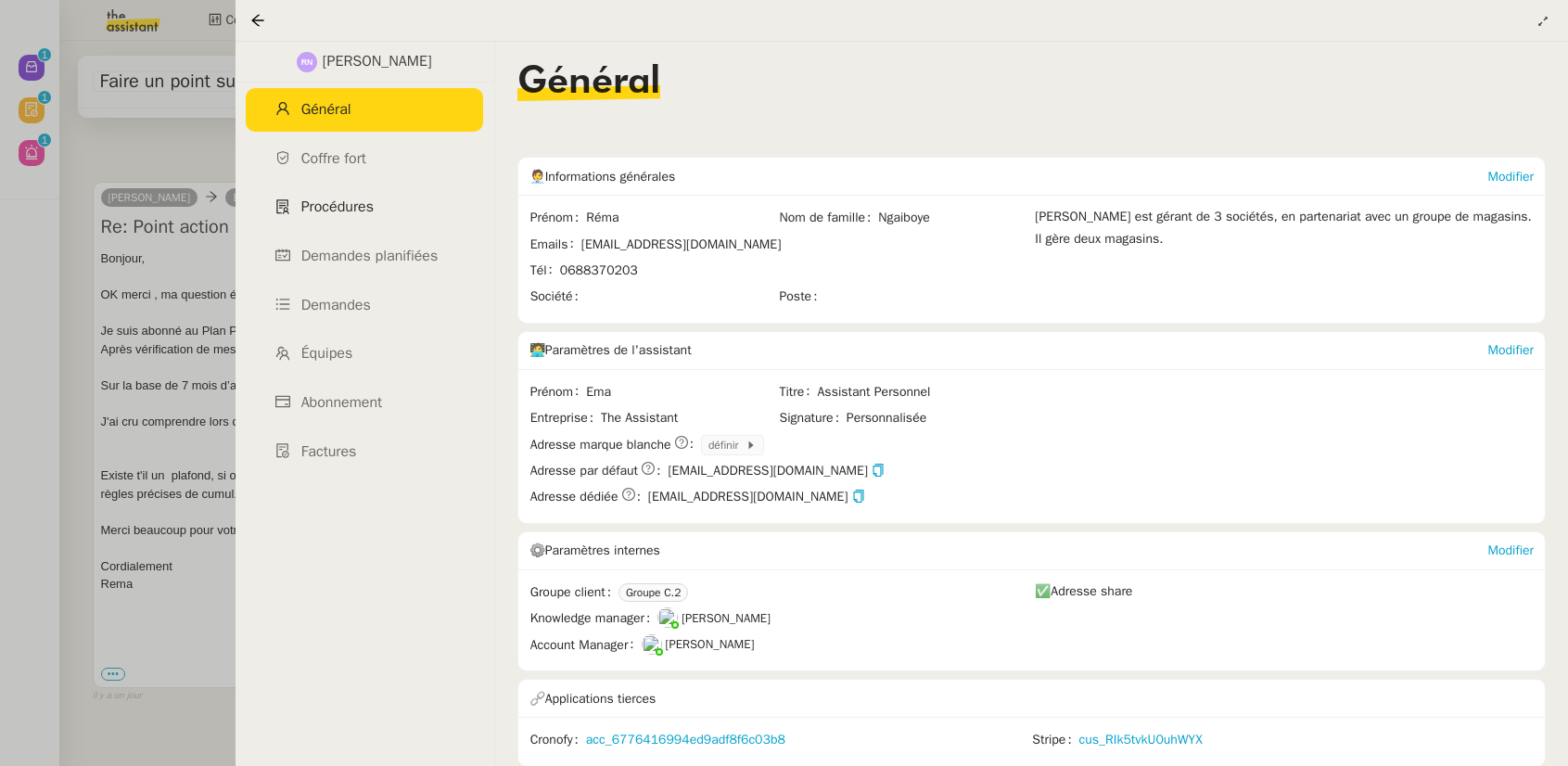 click on "Procédures" 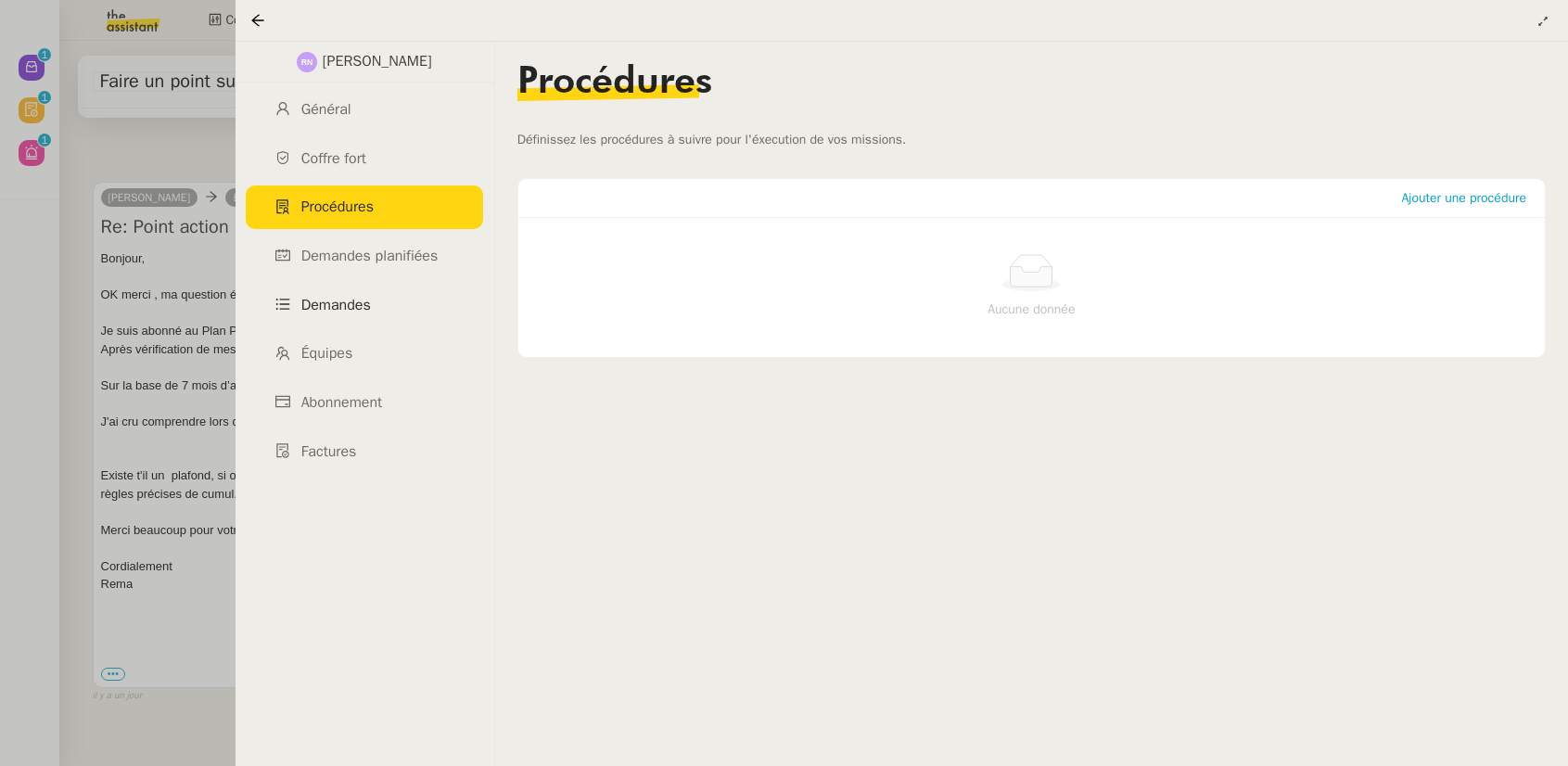 click on "Demandes" 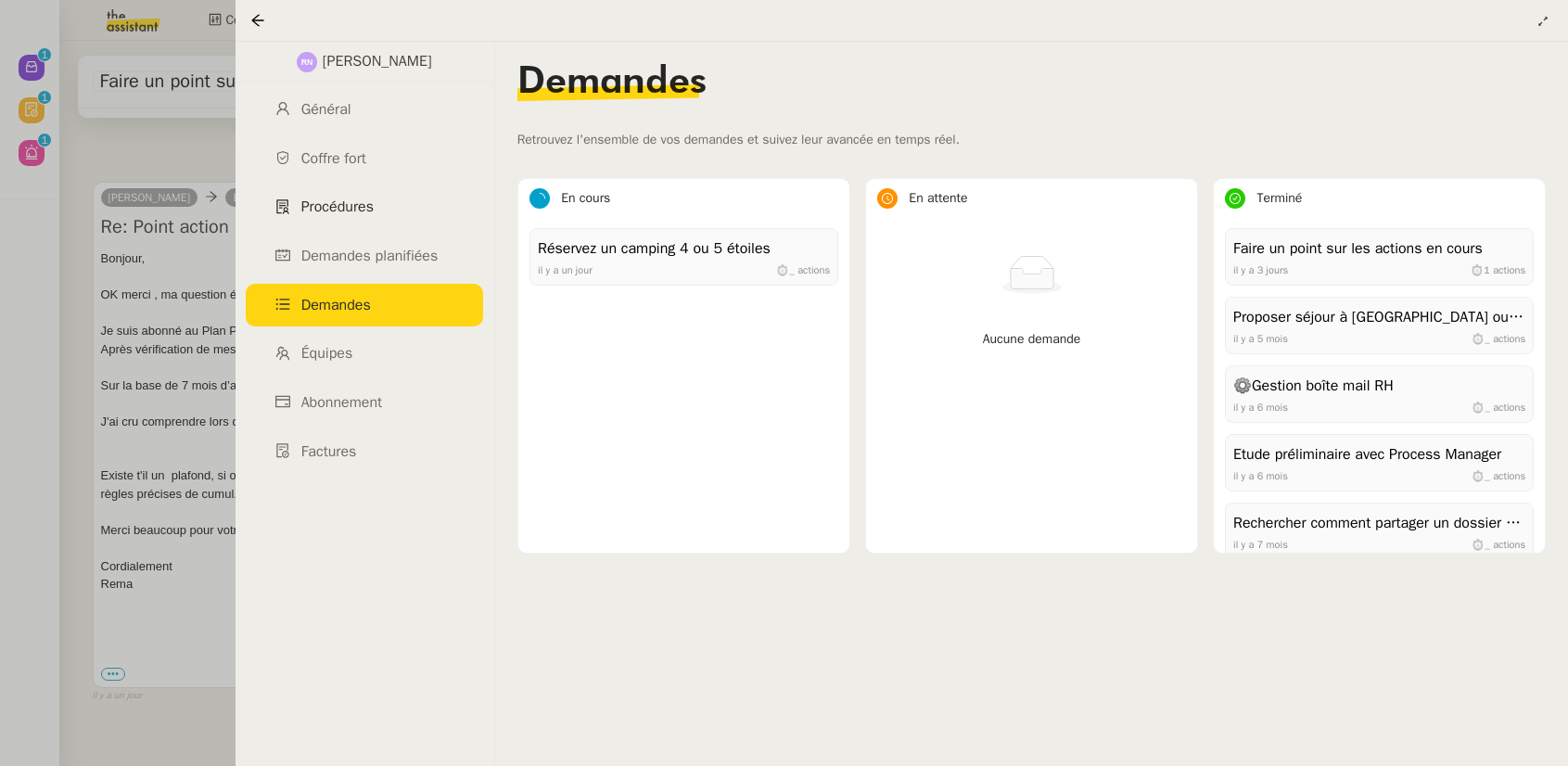 click on "Procédures" 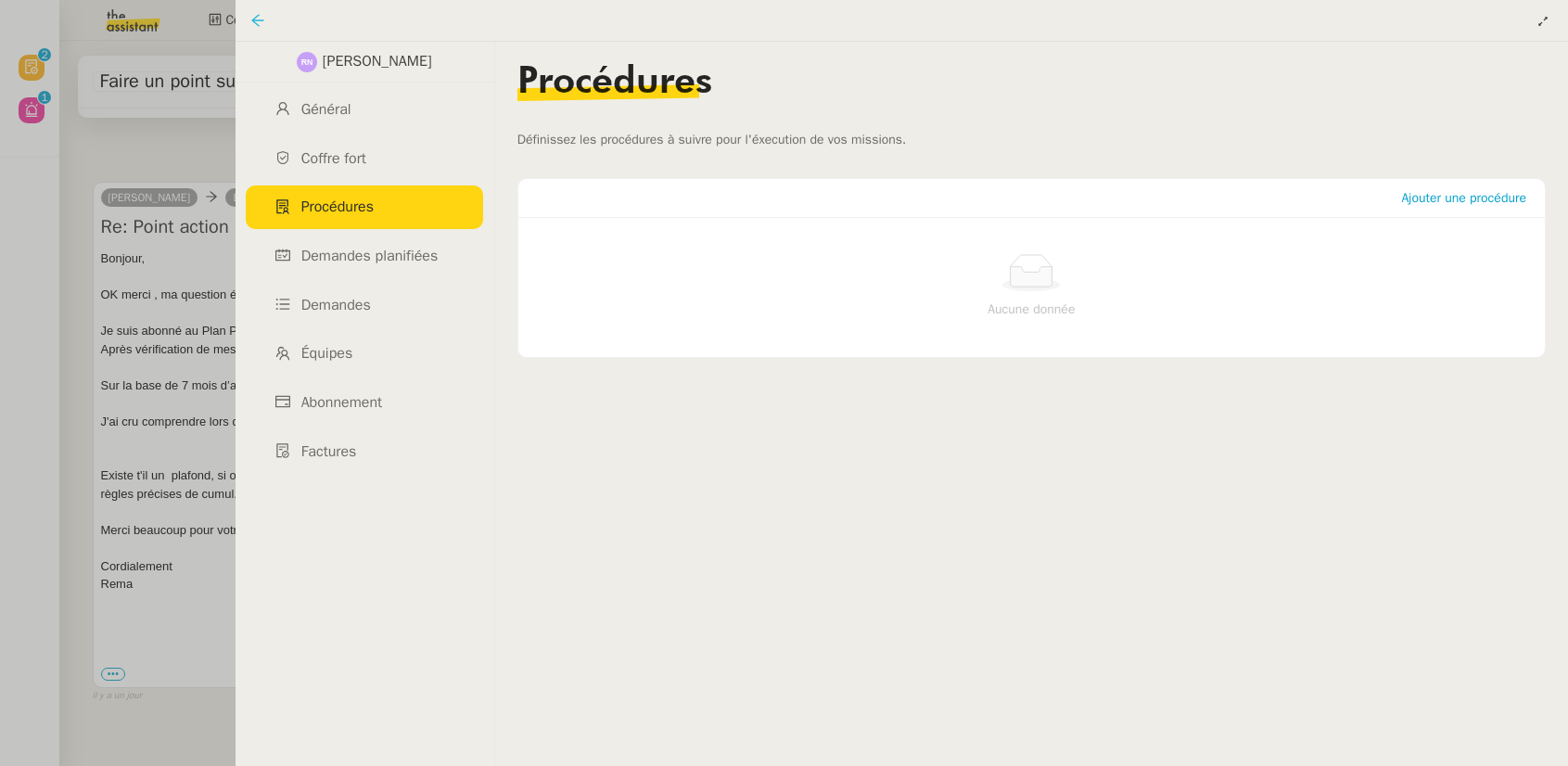 click 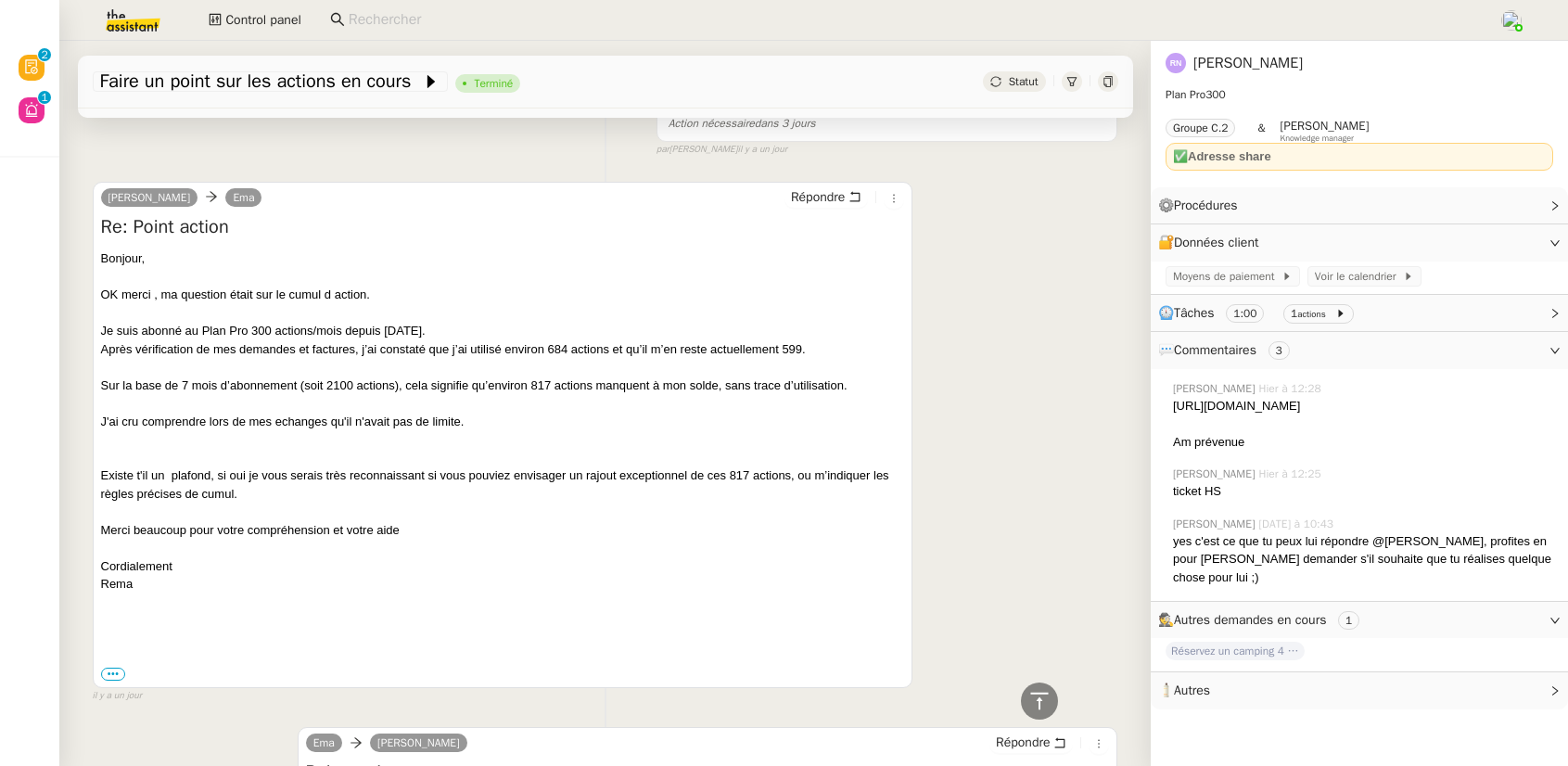 click 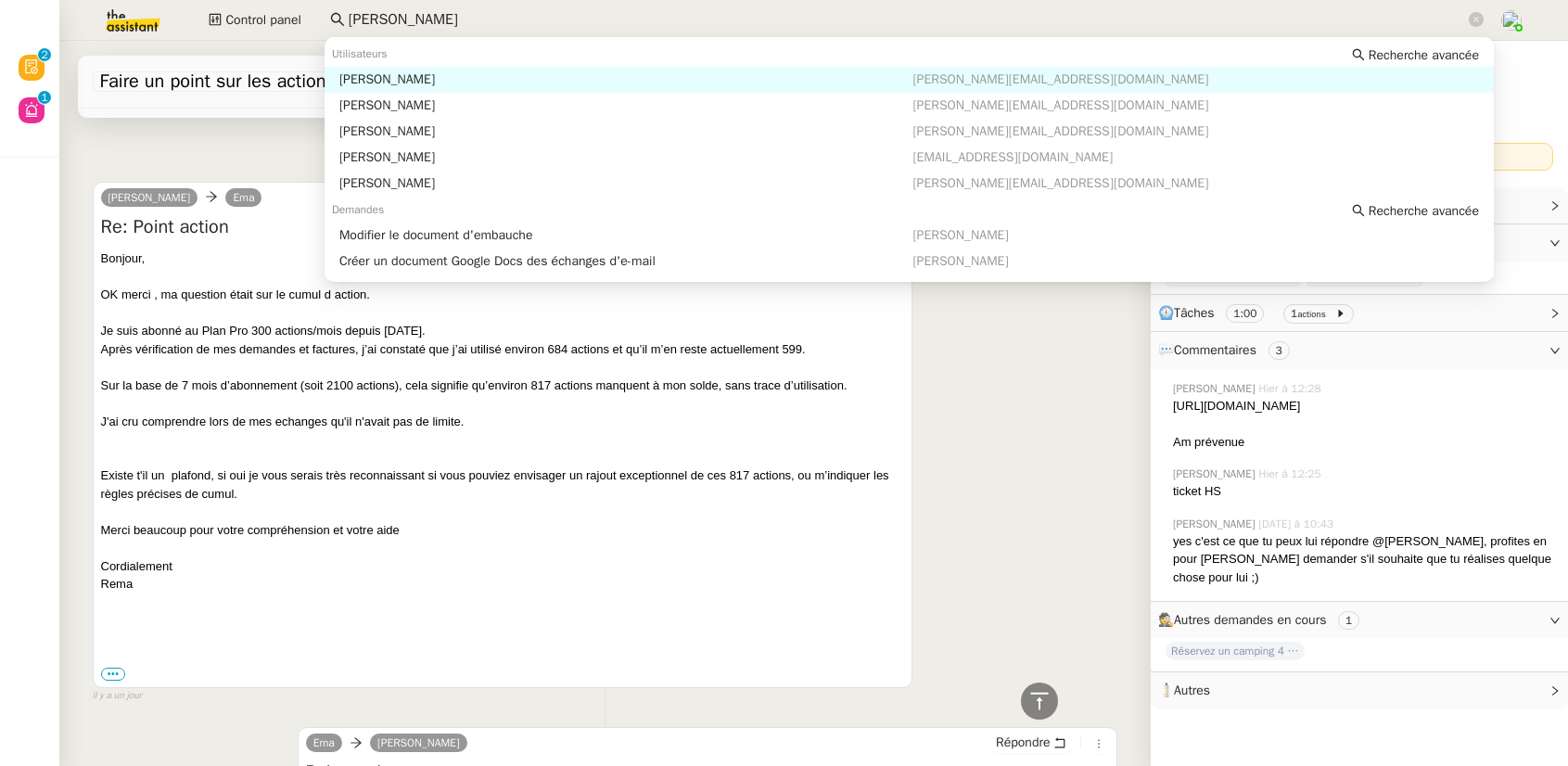 click on "Florian Parant" at bounding box center (626, 80) 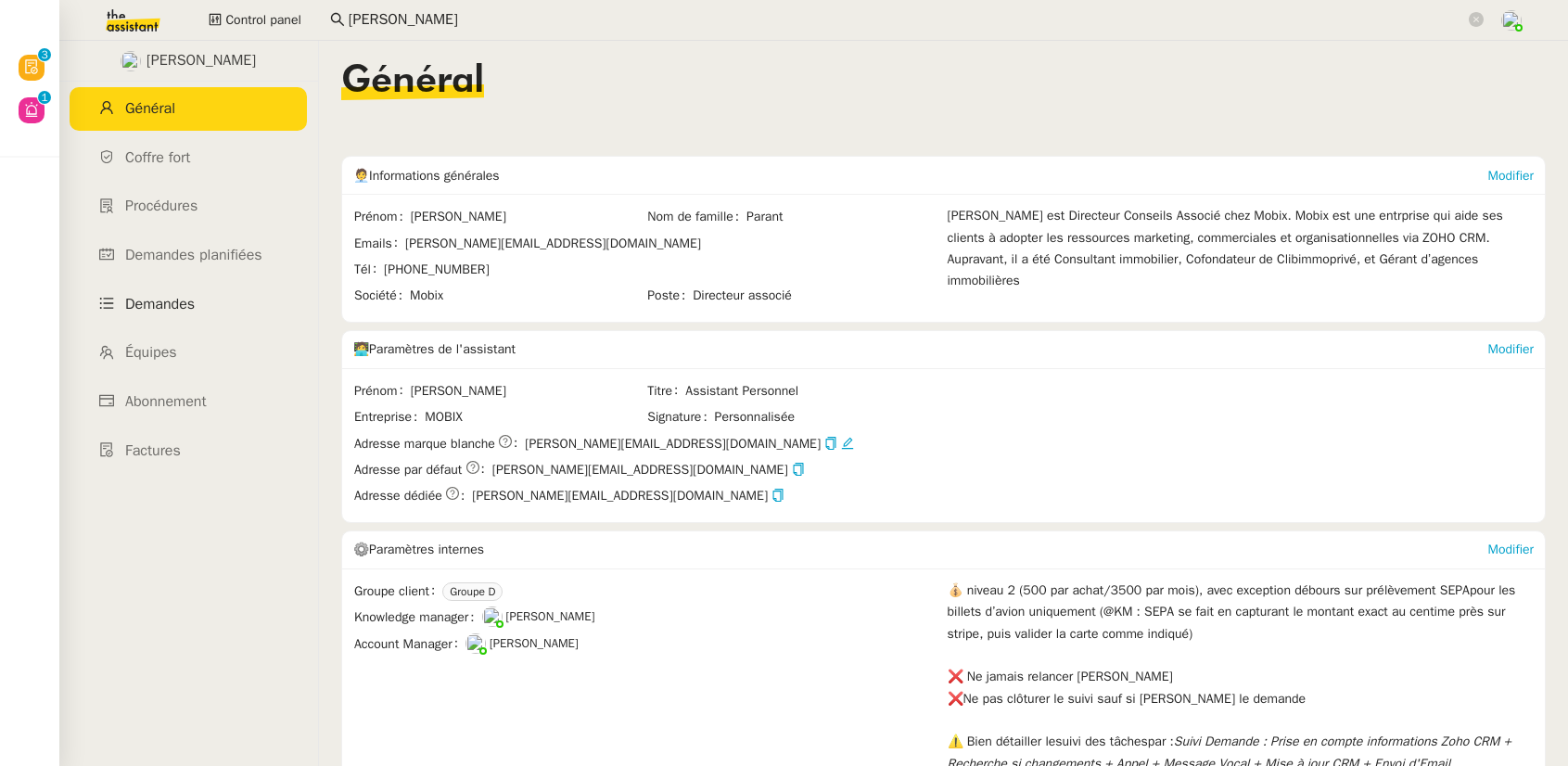 click on "Demandes" 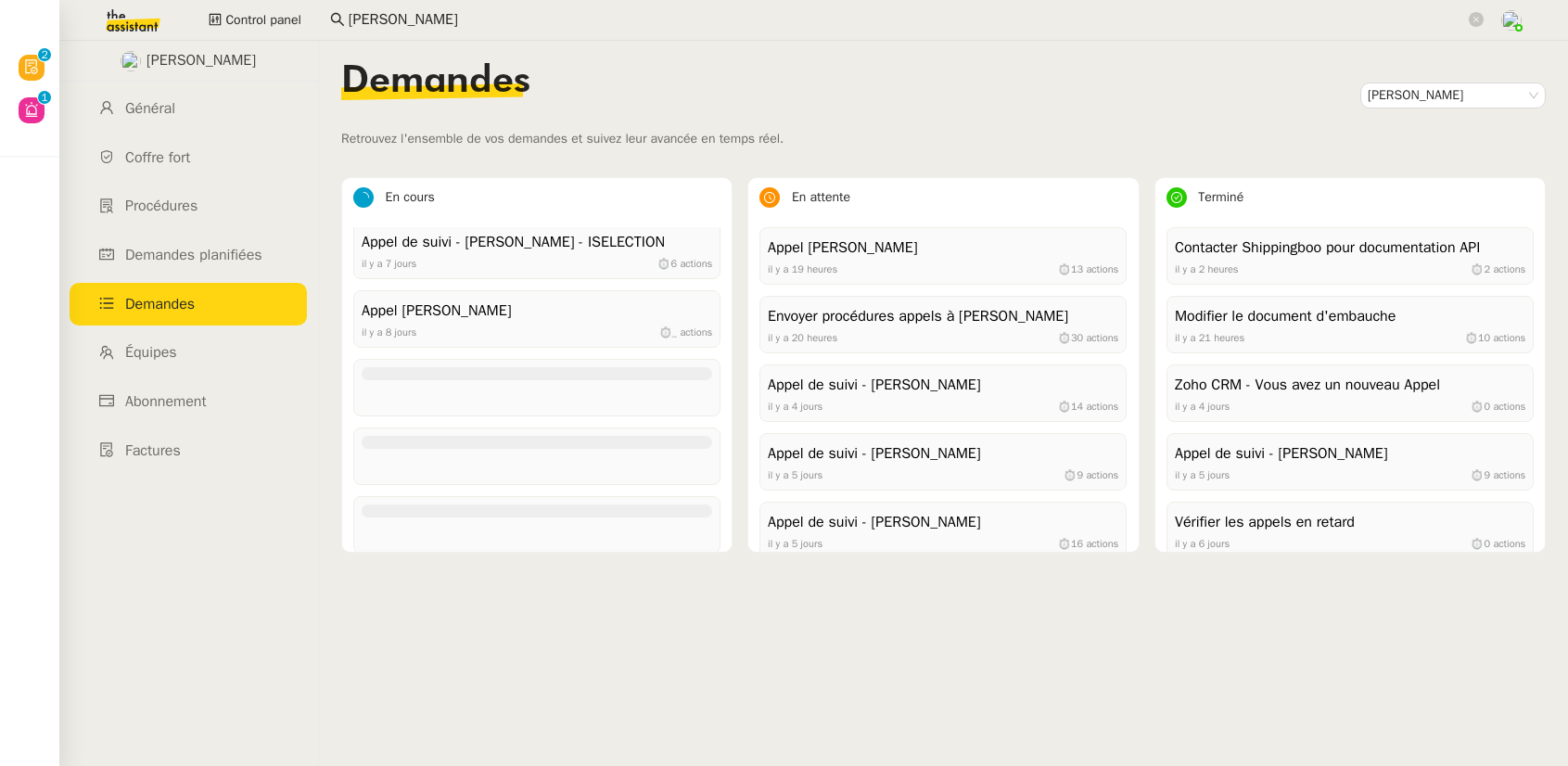 scroll, scrollTop: 568, scrollLeft: 0, axis: vertical 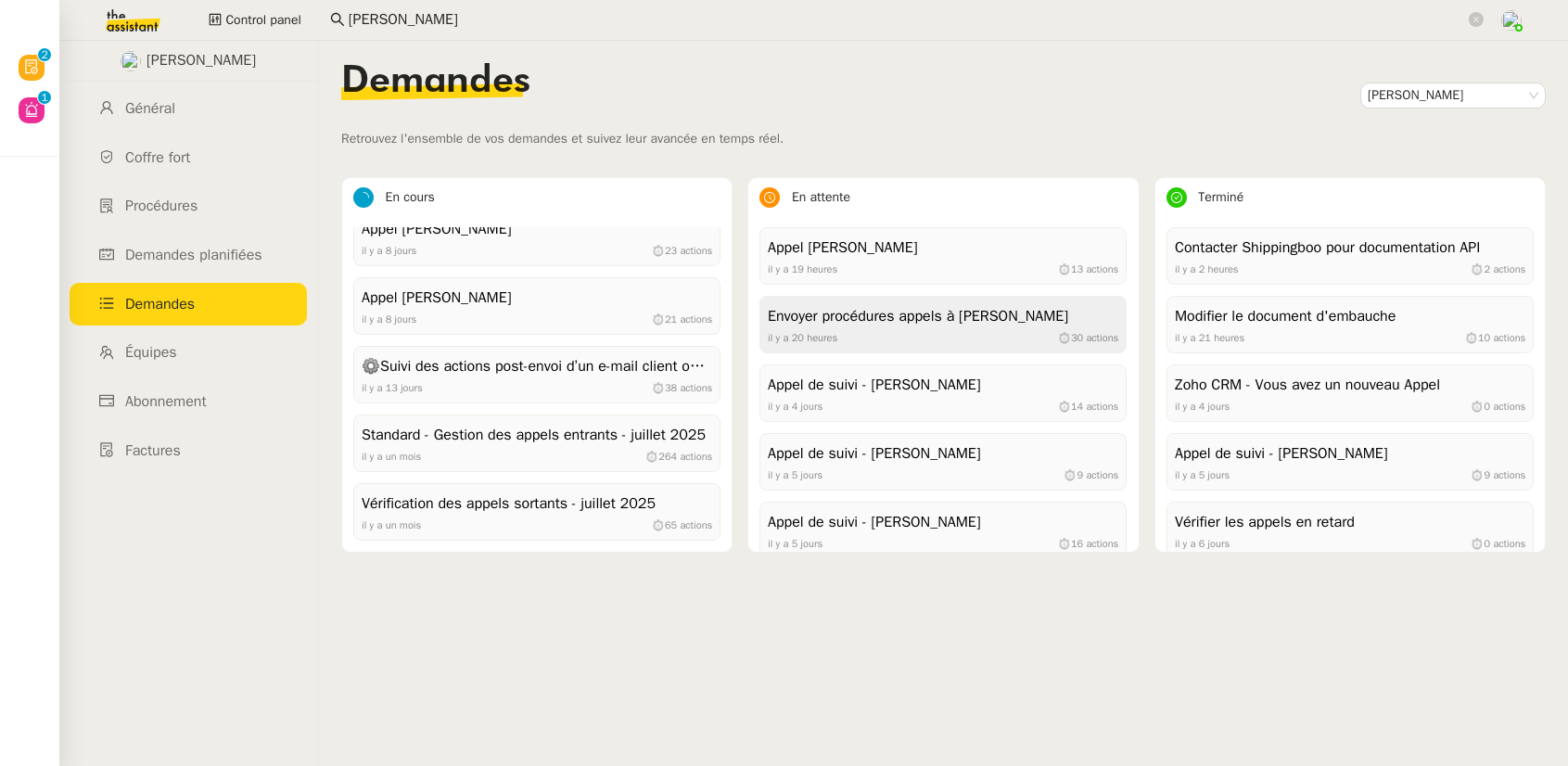 click on "il y a 20 heures     ⏱  30   actions" 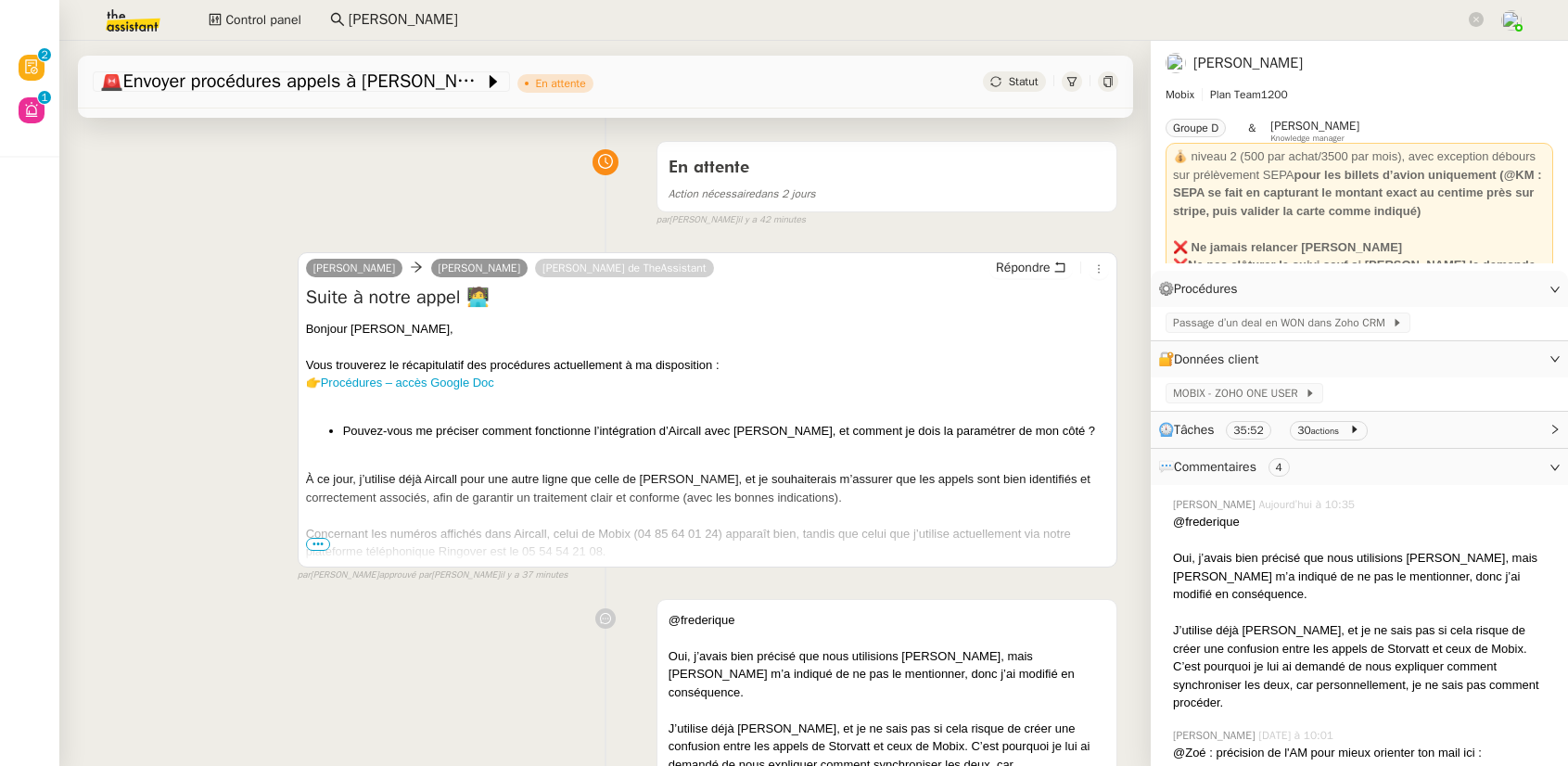 scroll, scrollTop: 45, scrollLeft: 0, axis: vertical 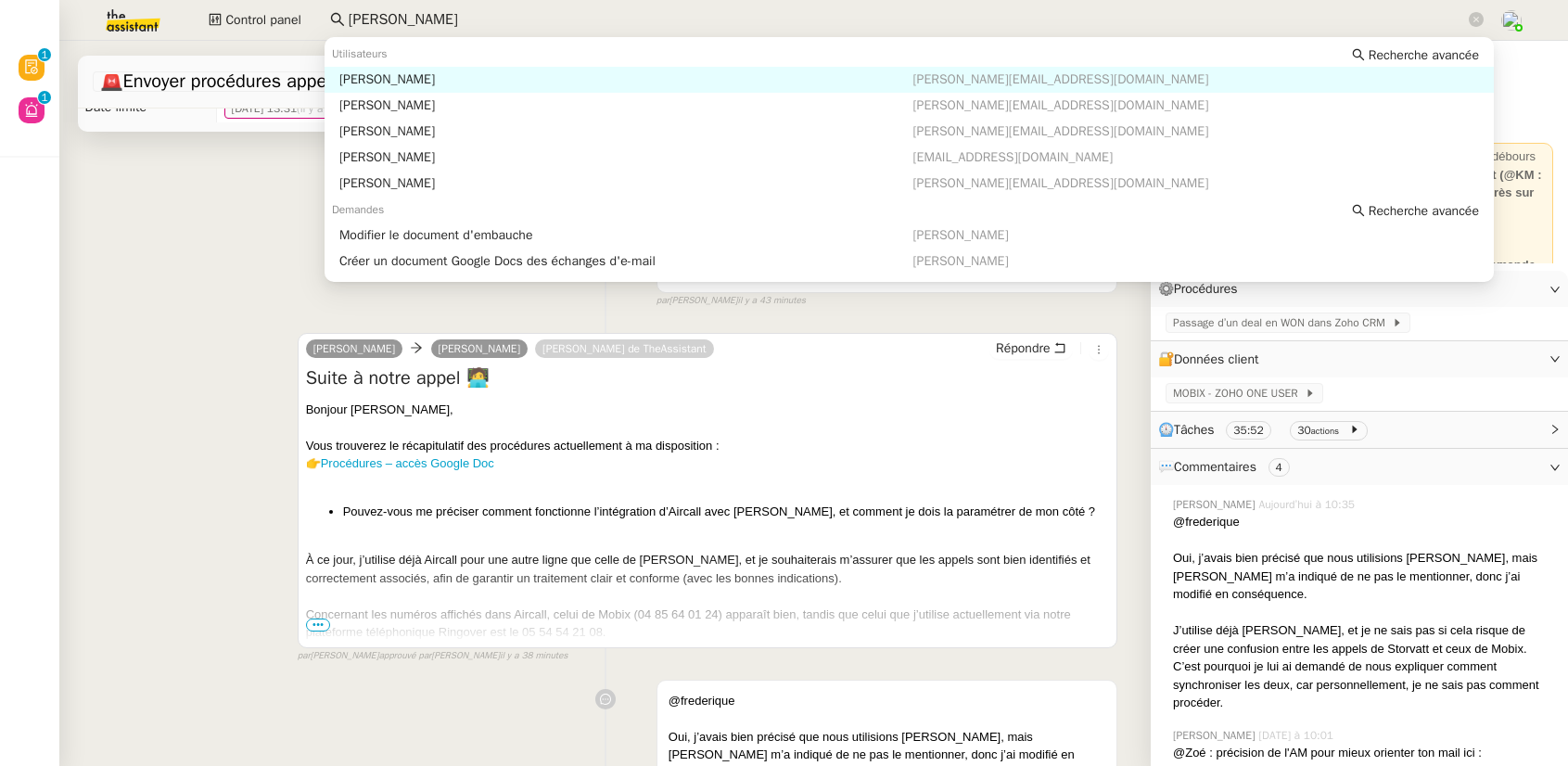 drag, startPoint x: 432, startPoint y: 25, endPoint x: 335, endPoint y: 11, distance: 98.0051 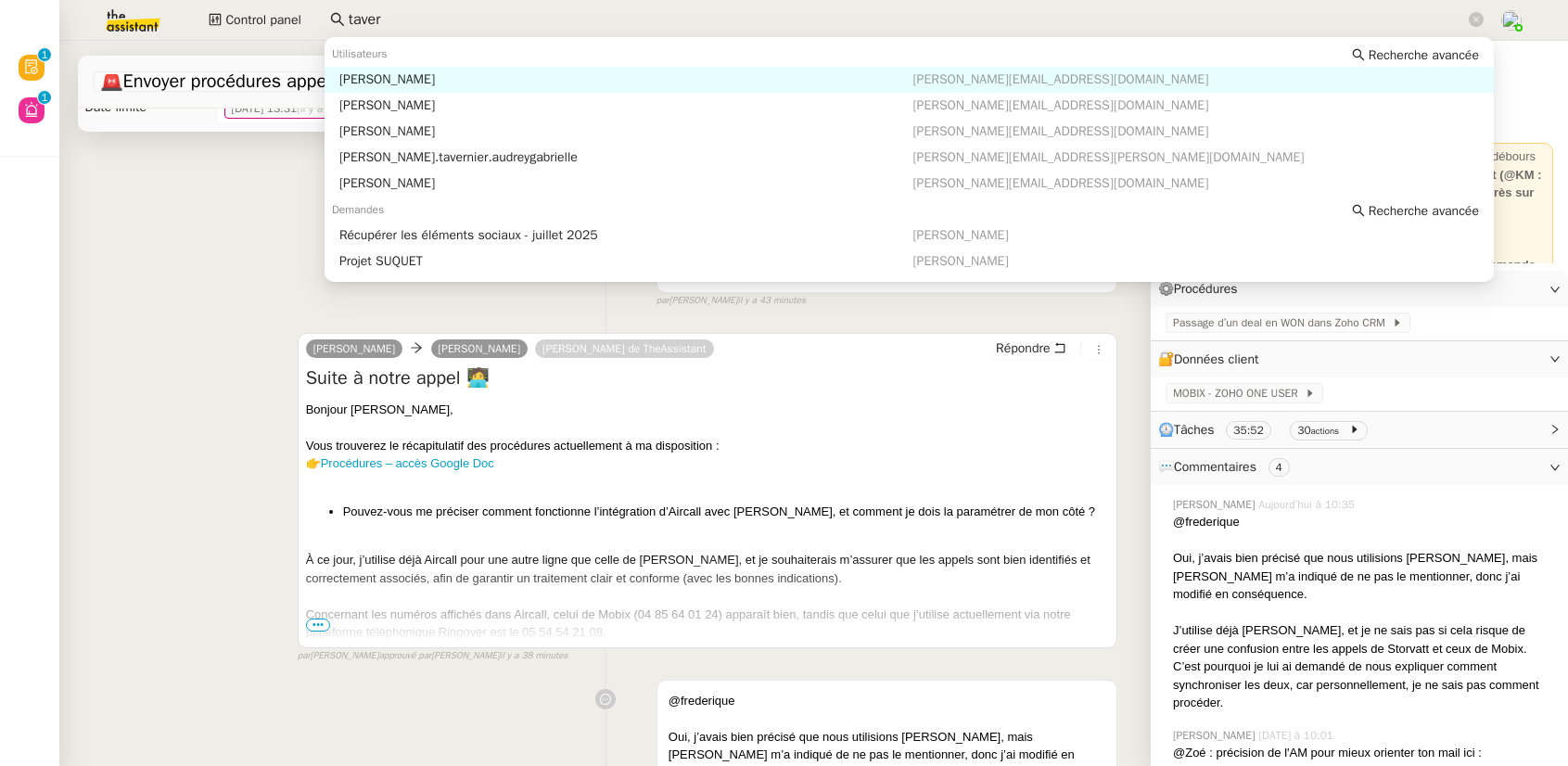 click on "Gabrielle Tavernier" at bounding box center (626, 80) 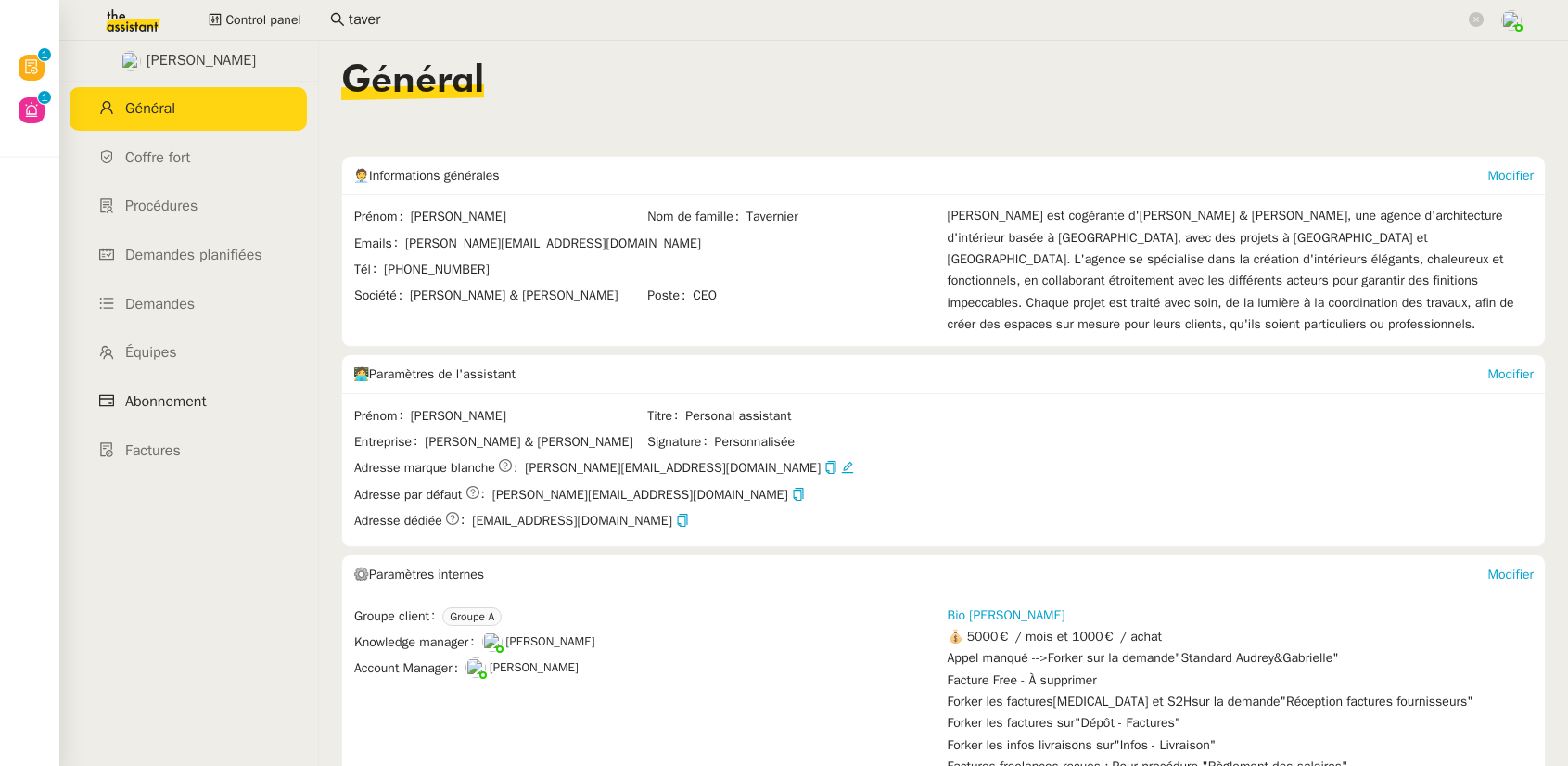 click on "Abonnement" 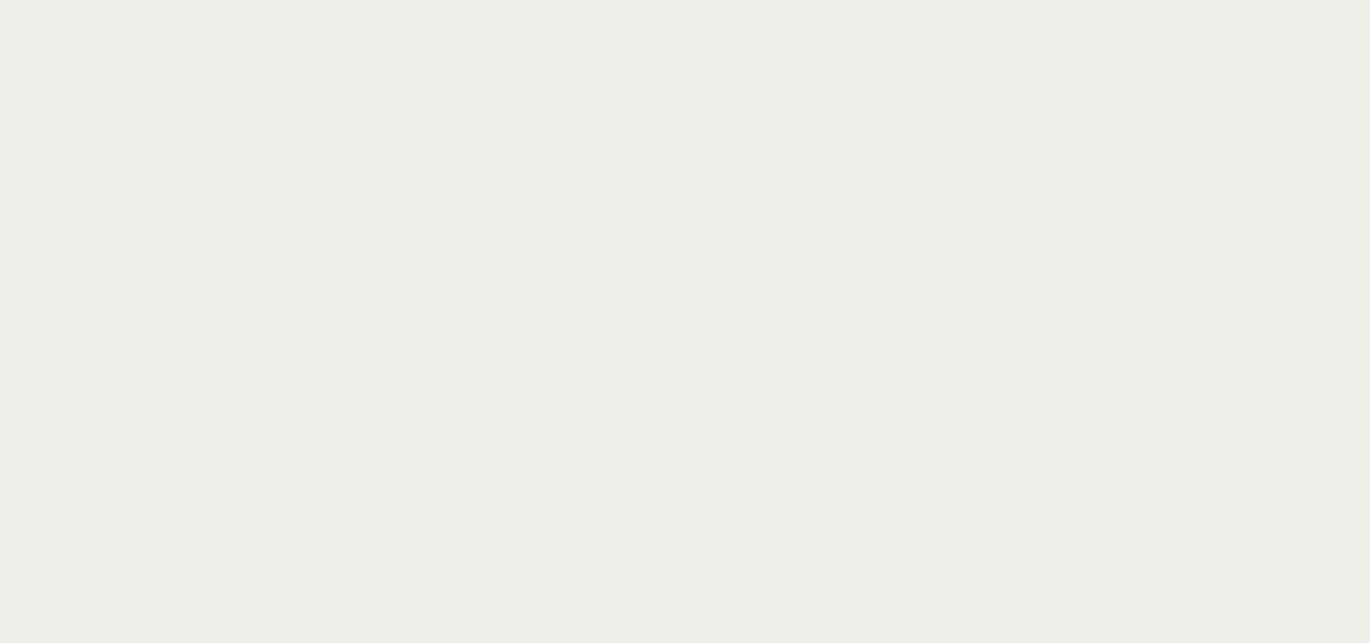 scroll, scrollTop: 0, scrollLeft: 0, axis: both 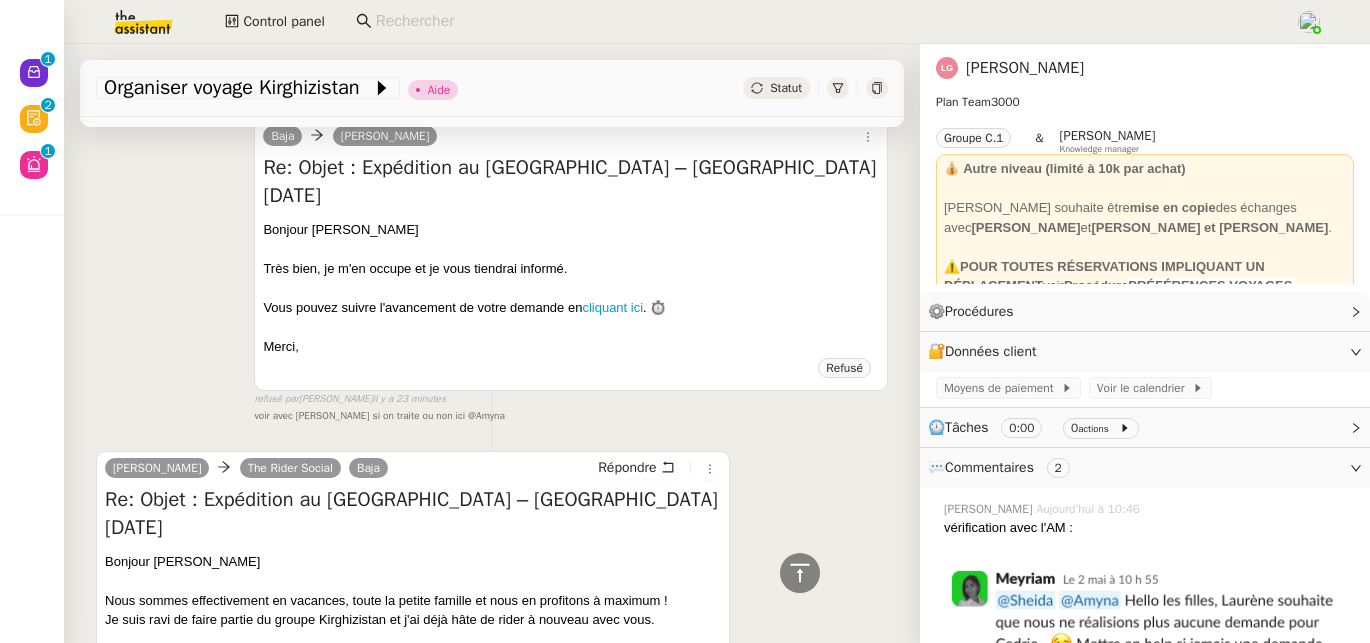 click on "[PERSON_NAME]" 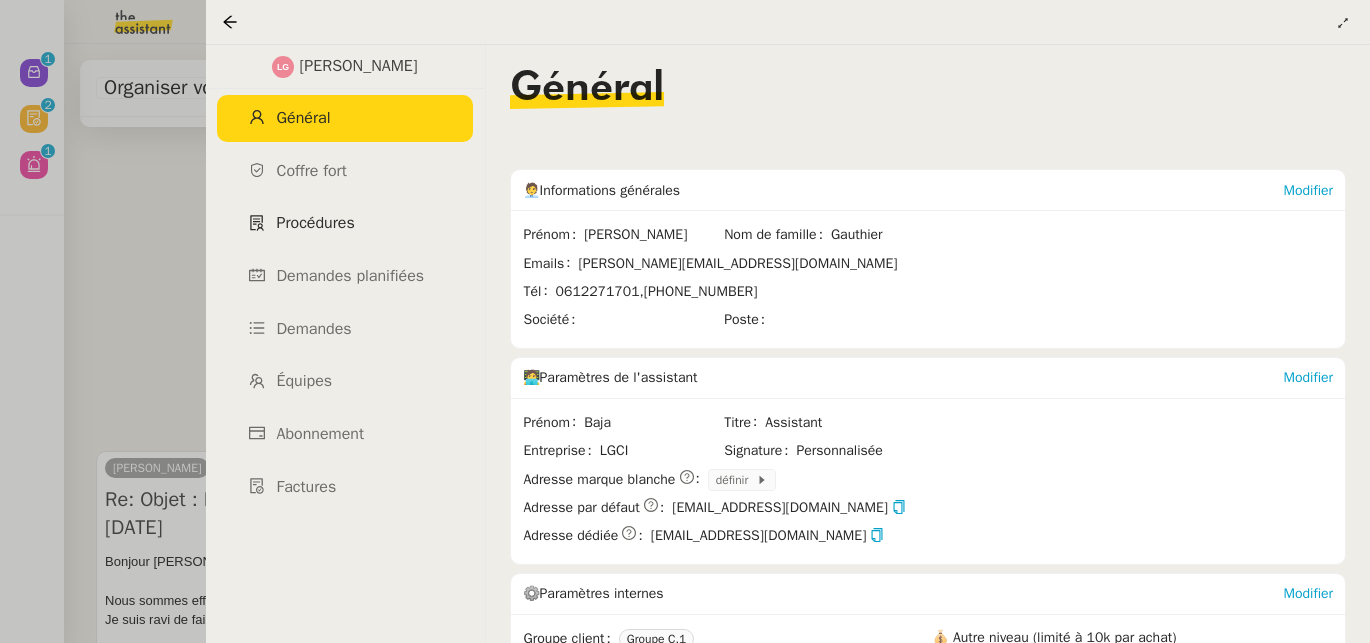 click on "Procédures" 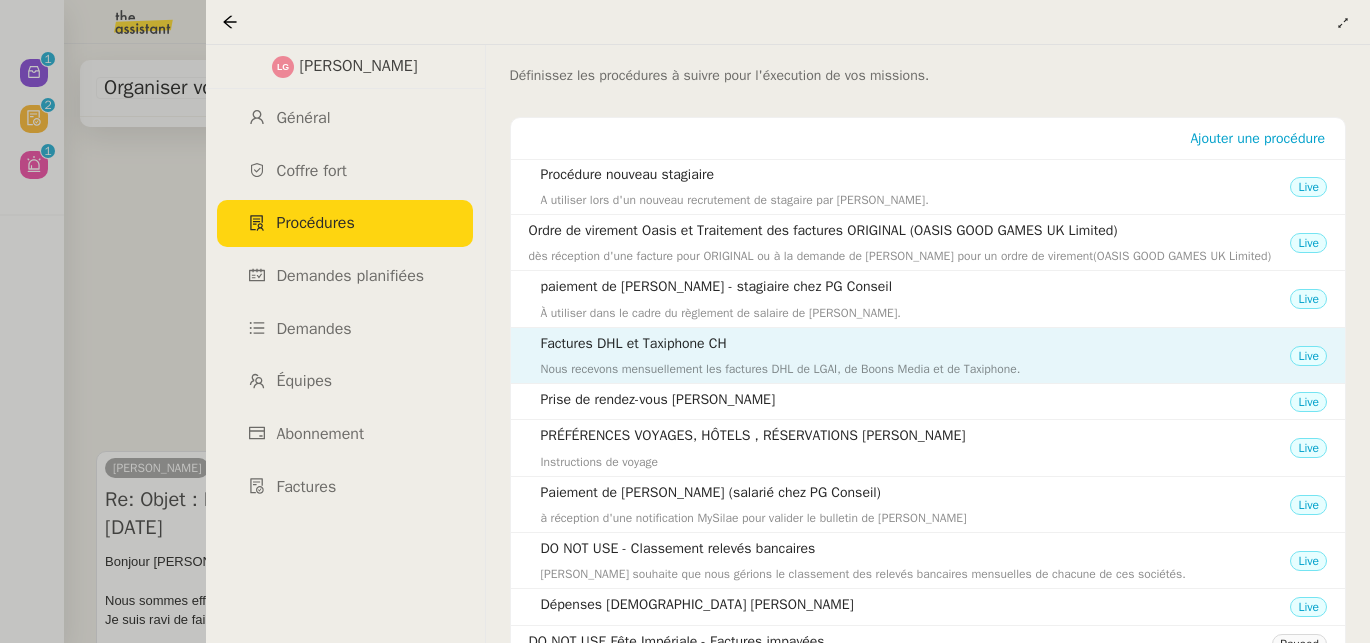 scroll, scrollTop: 0, scrollLeft: 0, axis: both 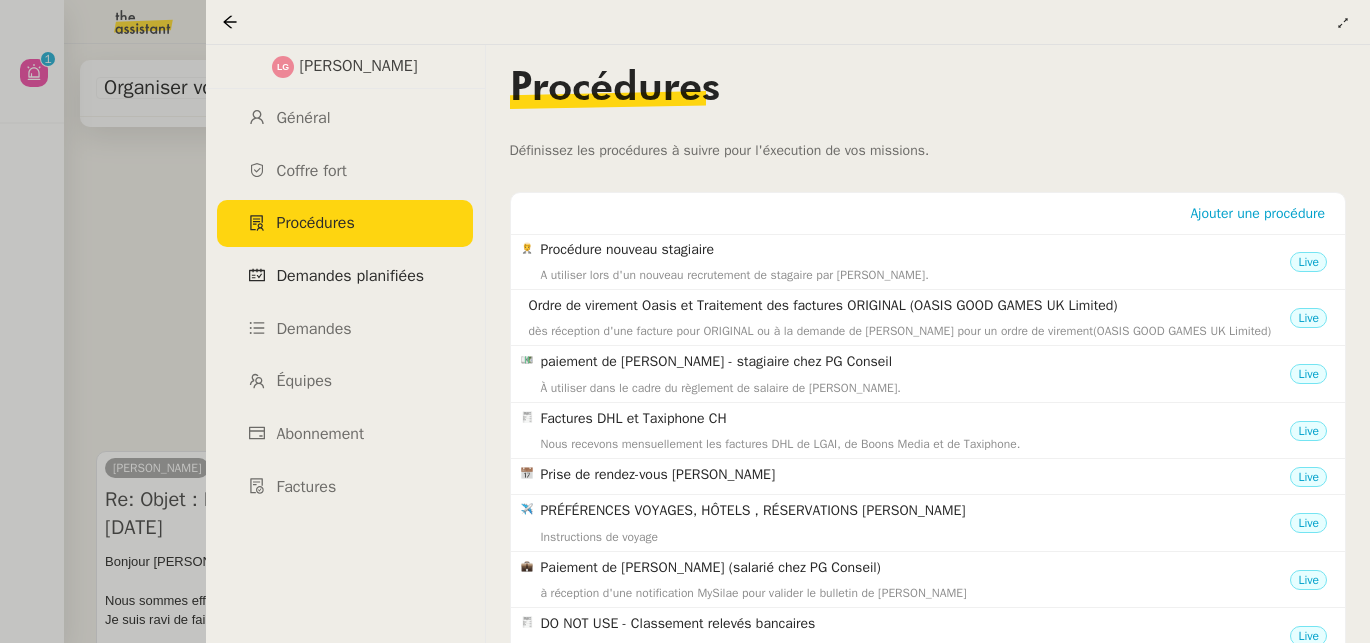 click on "Demandes planifiées" 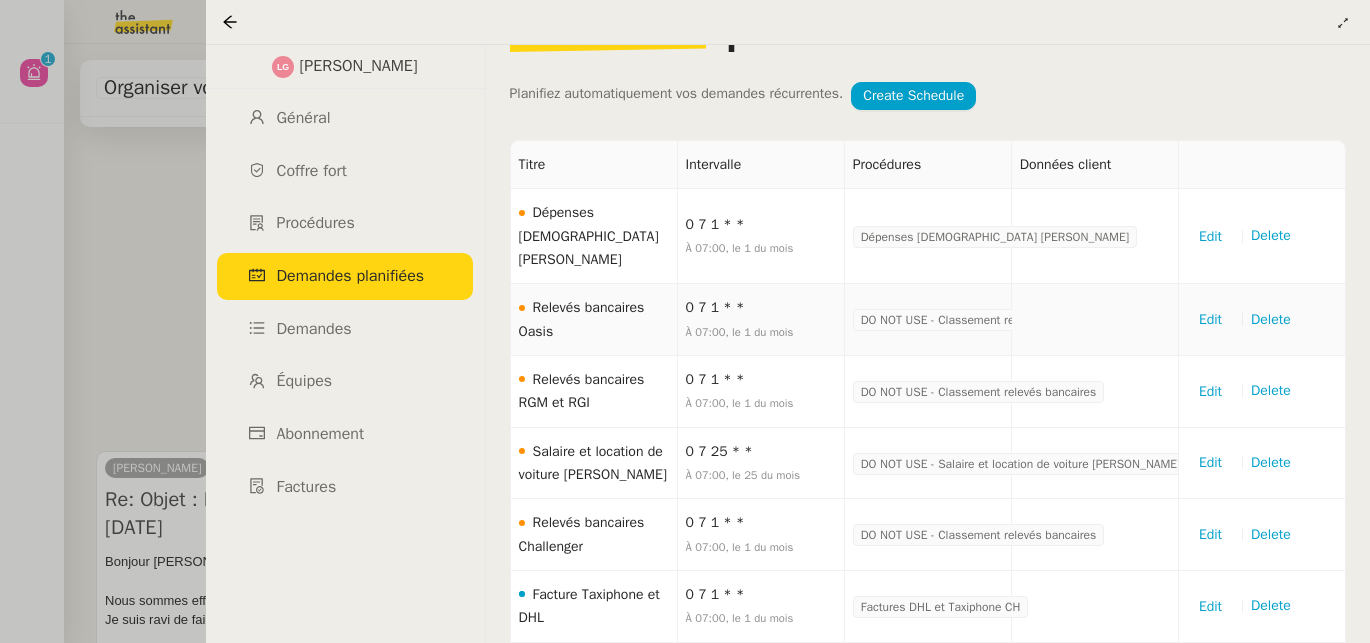 scroll, scrollTop: 68, scrollLeft: 0, axis: vertical 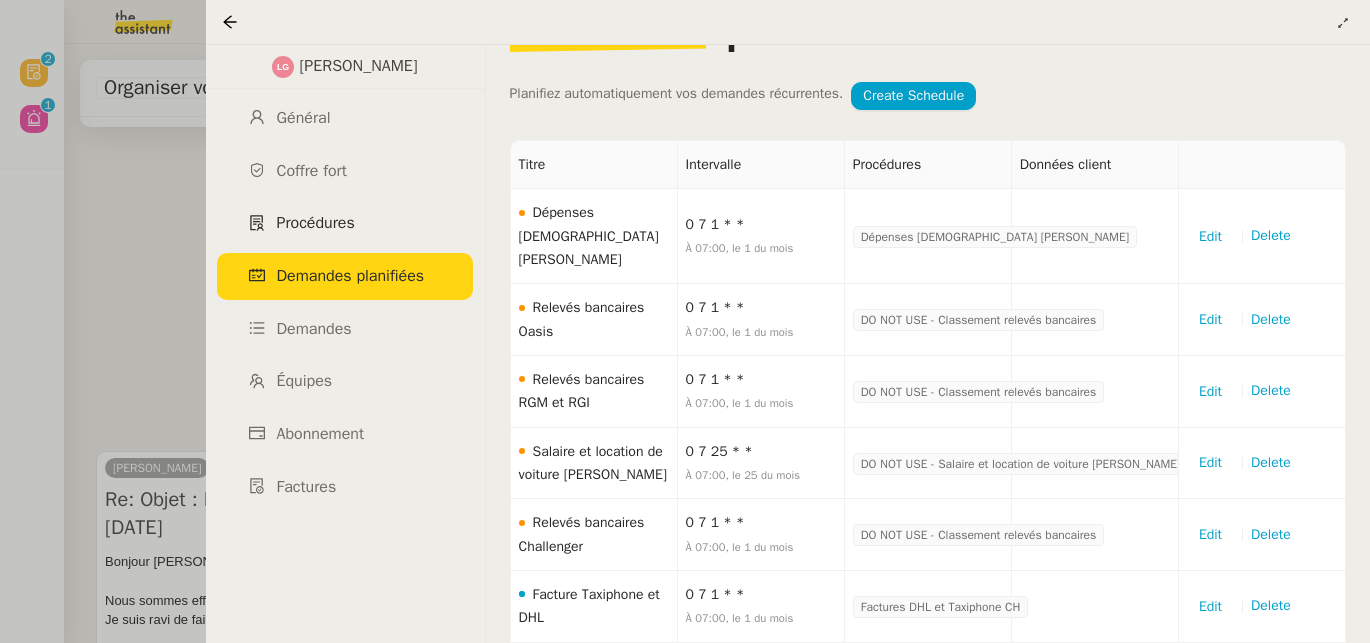 click on "Procédures" 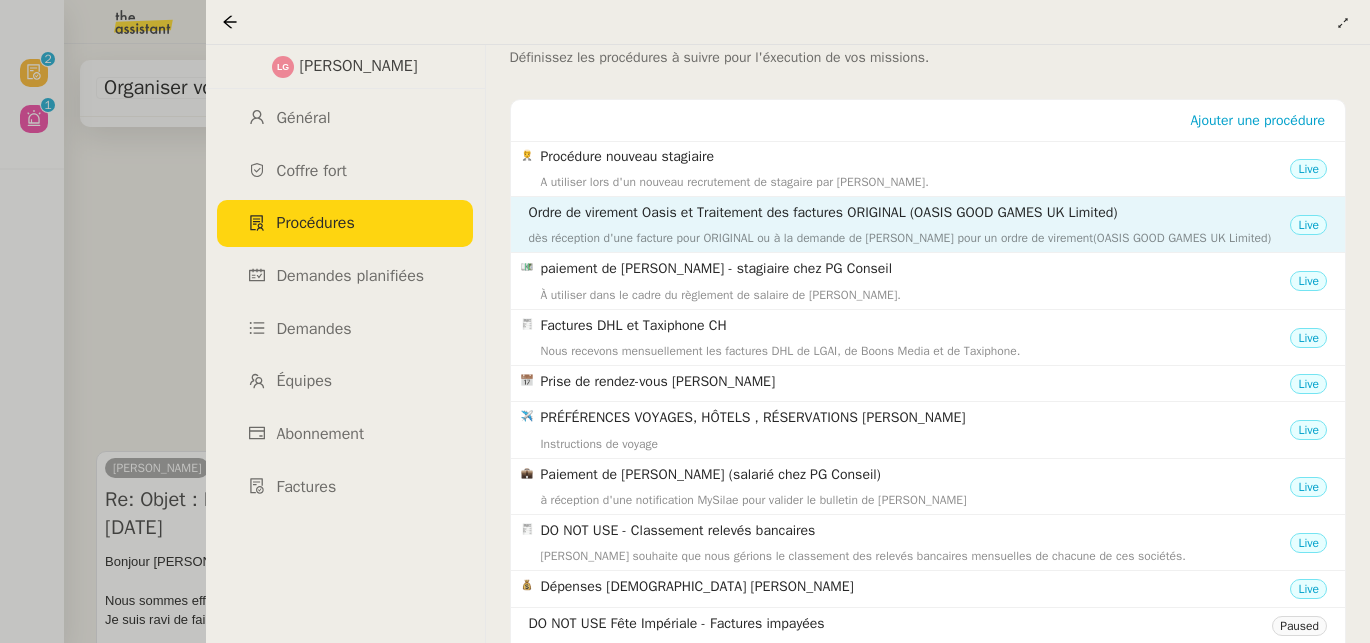 scroll, scrollTop: 190, scrollLeft: 0, axis: vertical 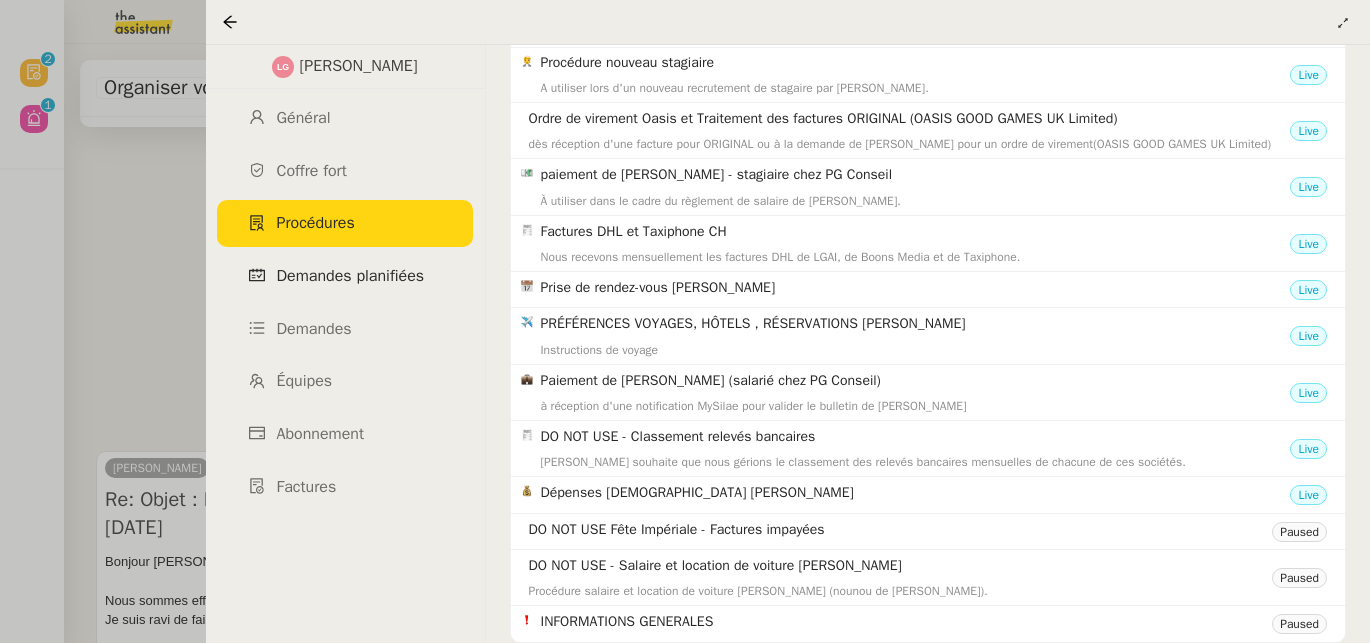 click on "Demandes planifiées" 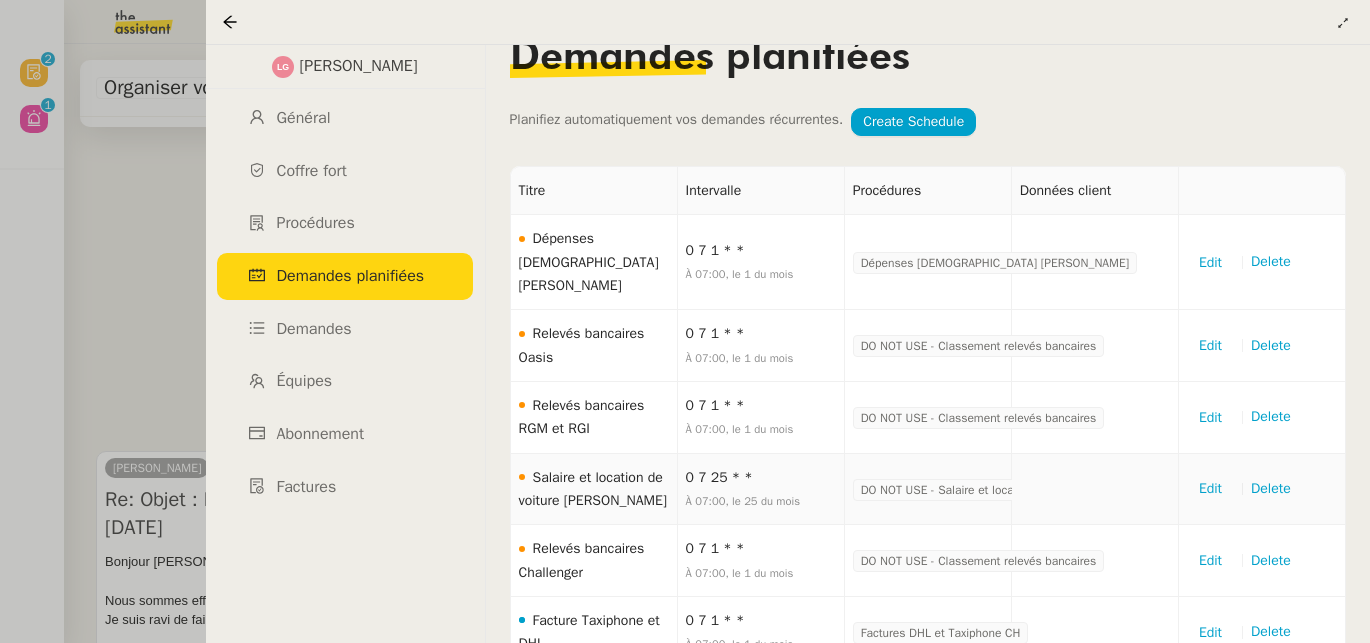 scroll, scrollTop: 68, scrollLeft: 0, axis: vertical 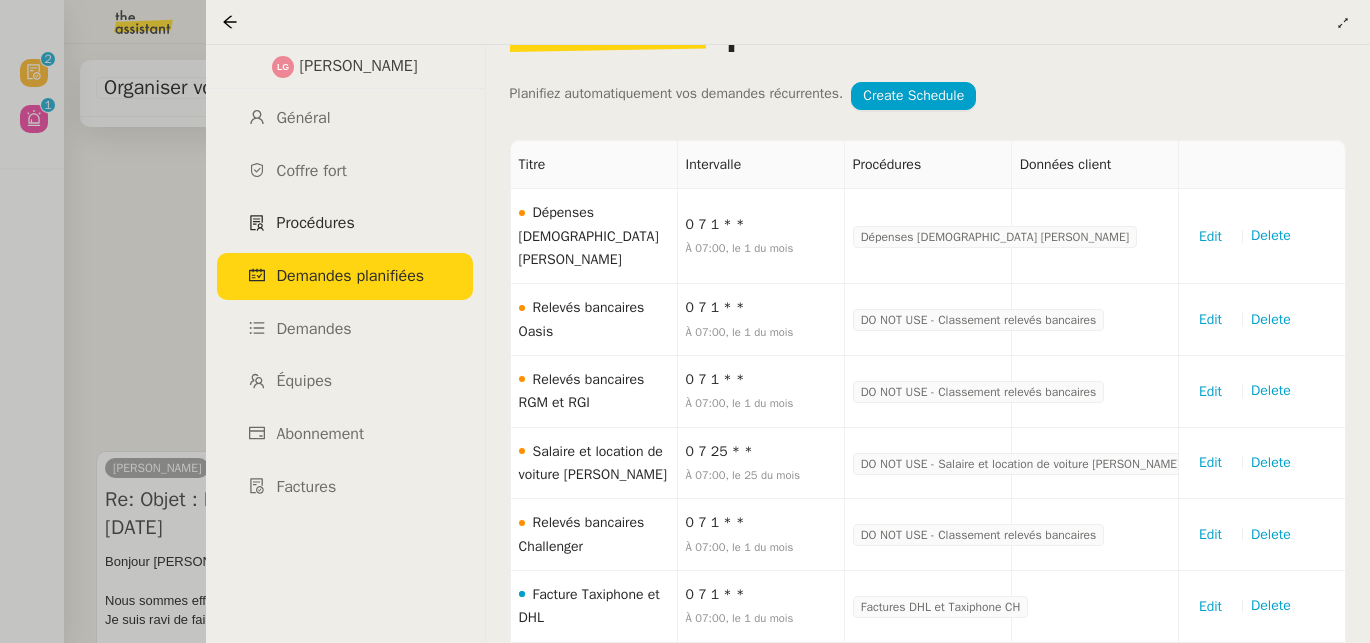 click on "Procédures" 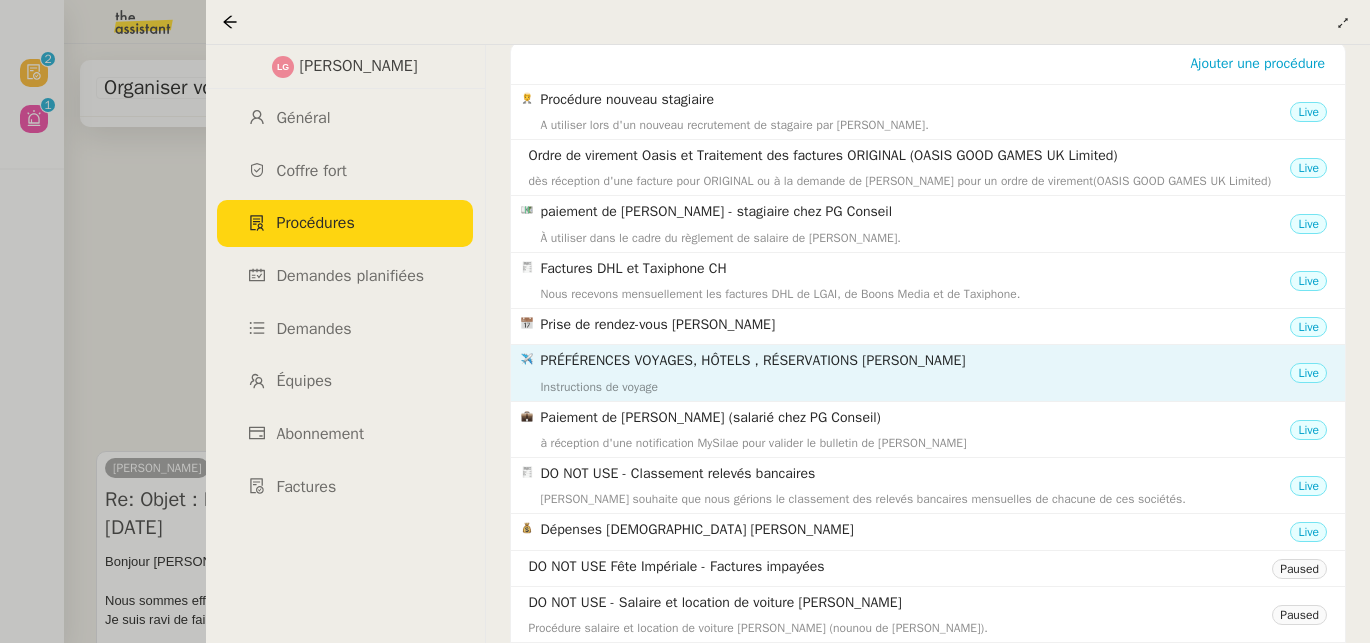 scroll, scrollTop: 218, scrollLeft: 0, axis: vertical 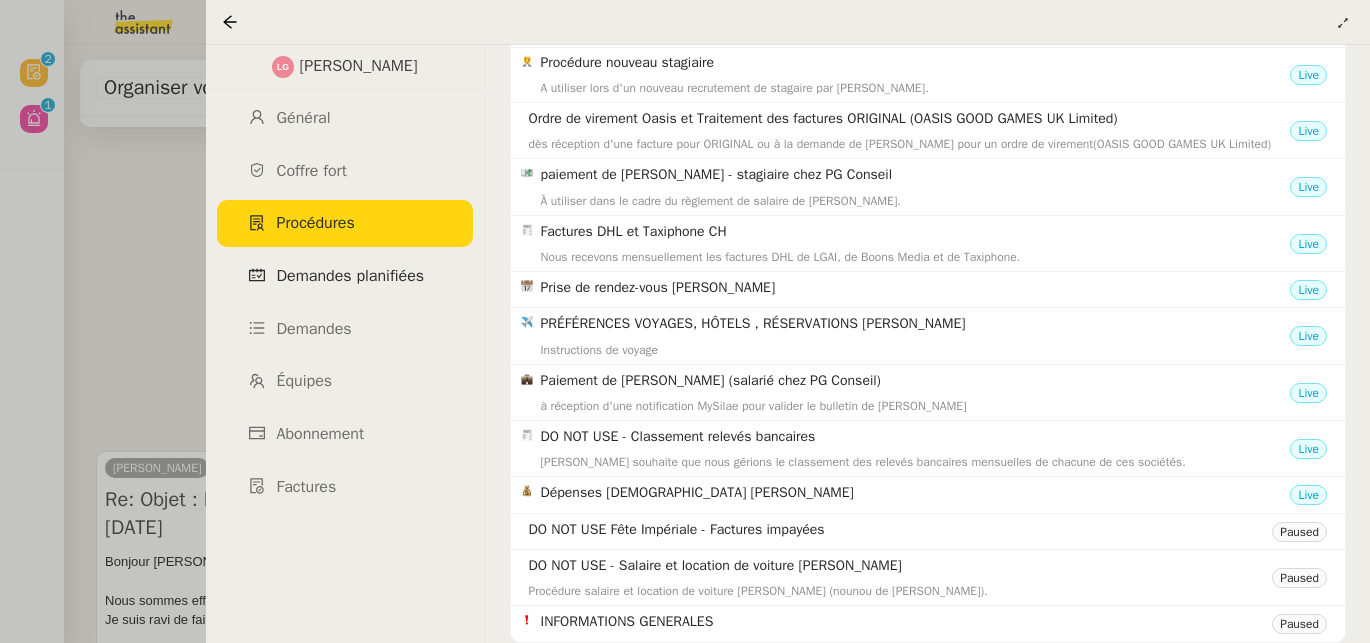 click on "Demandes planifiées" 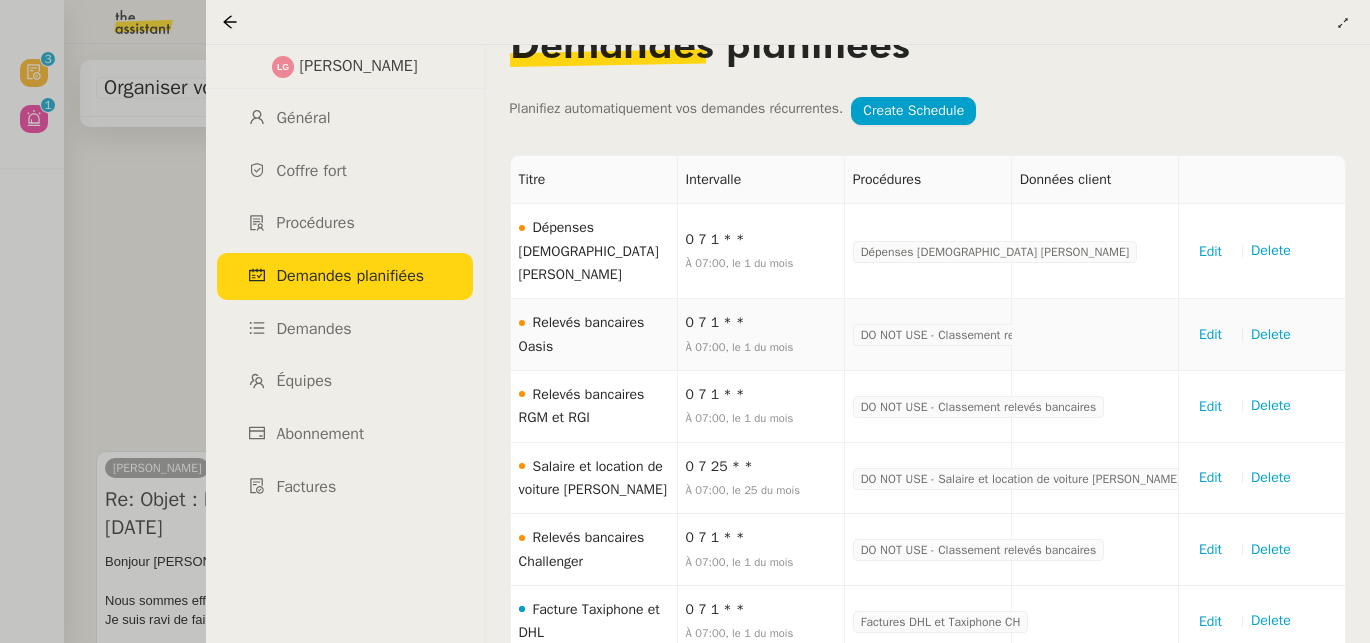 scroll, scrollTop: 68, scrollLeft: 0, axis: vertical 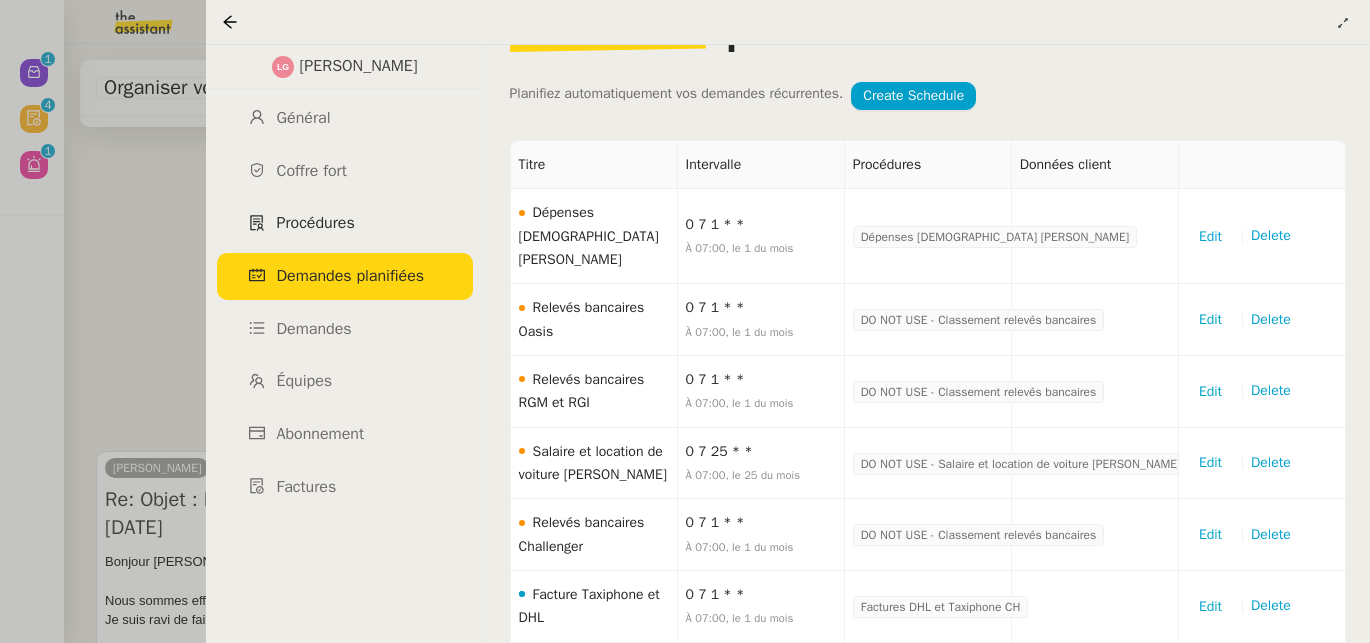 click on "Procédures" 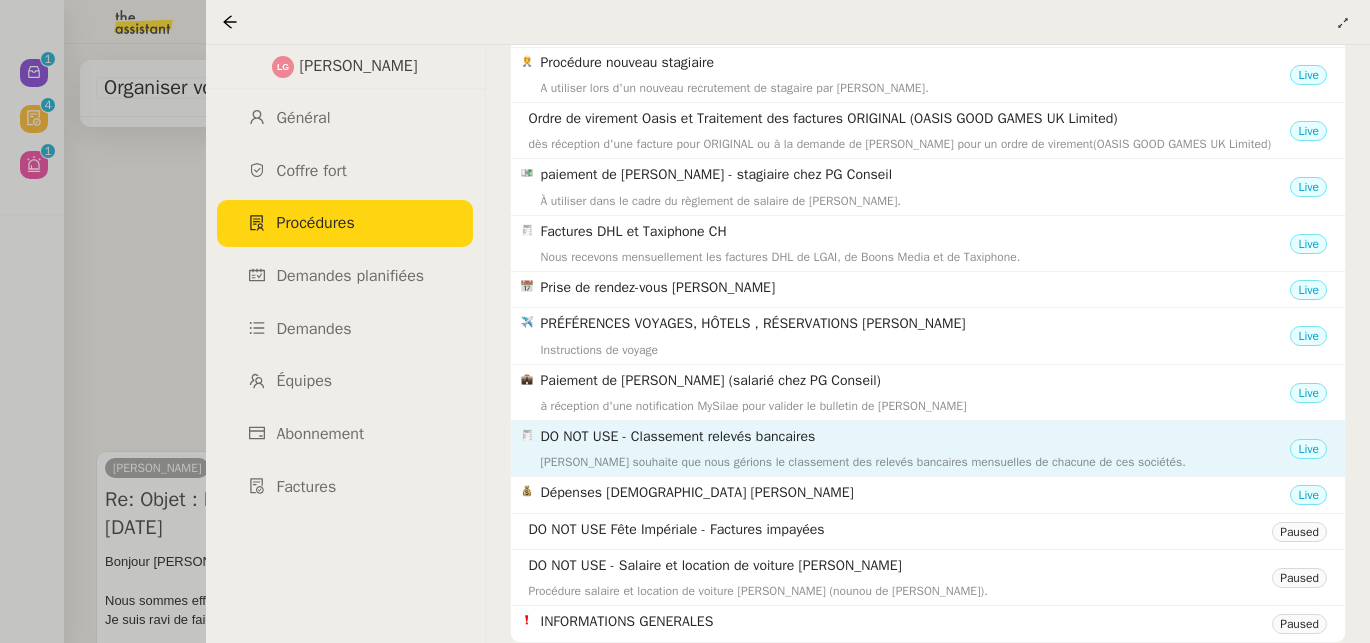 scroll, scrollTop: 218, scrollLeft: 0, axis: vertical 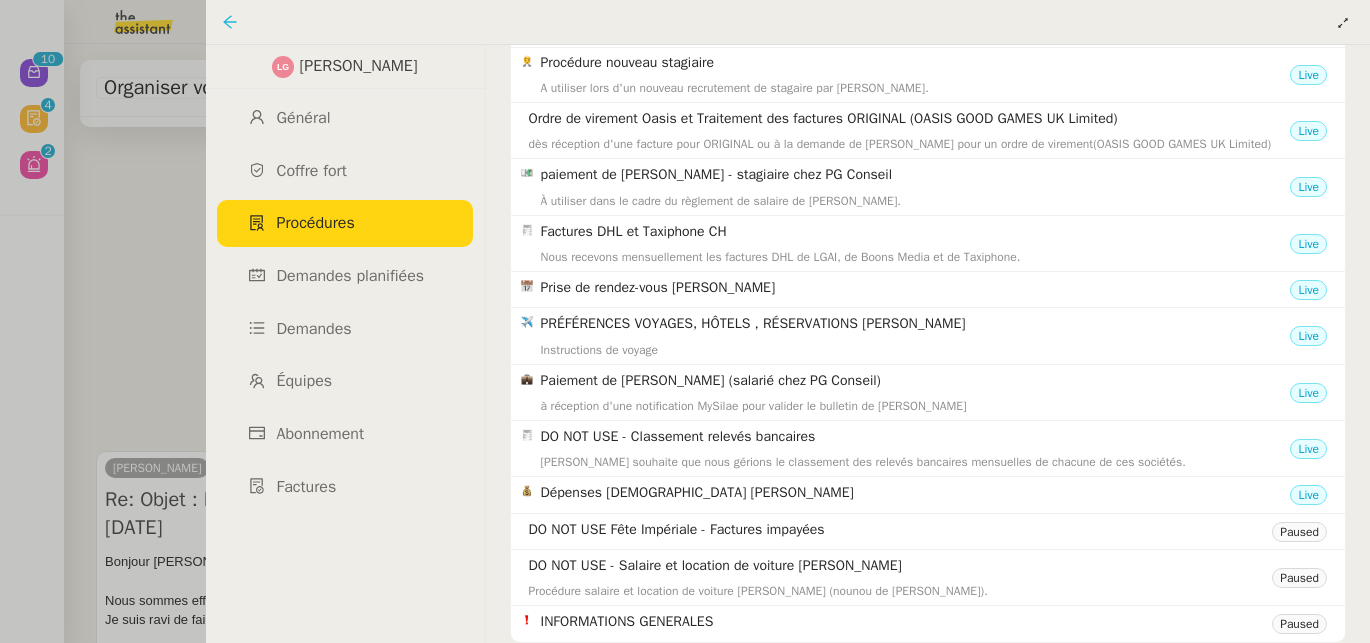 click 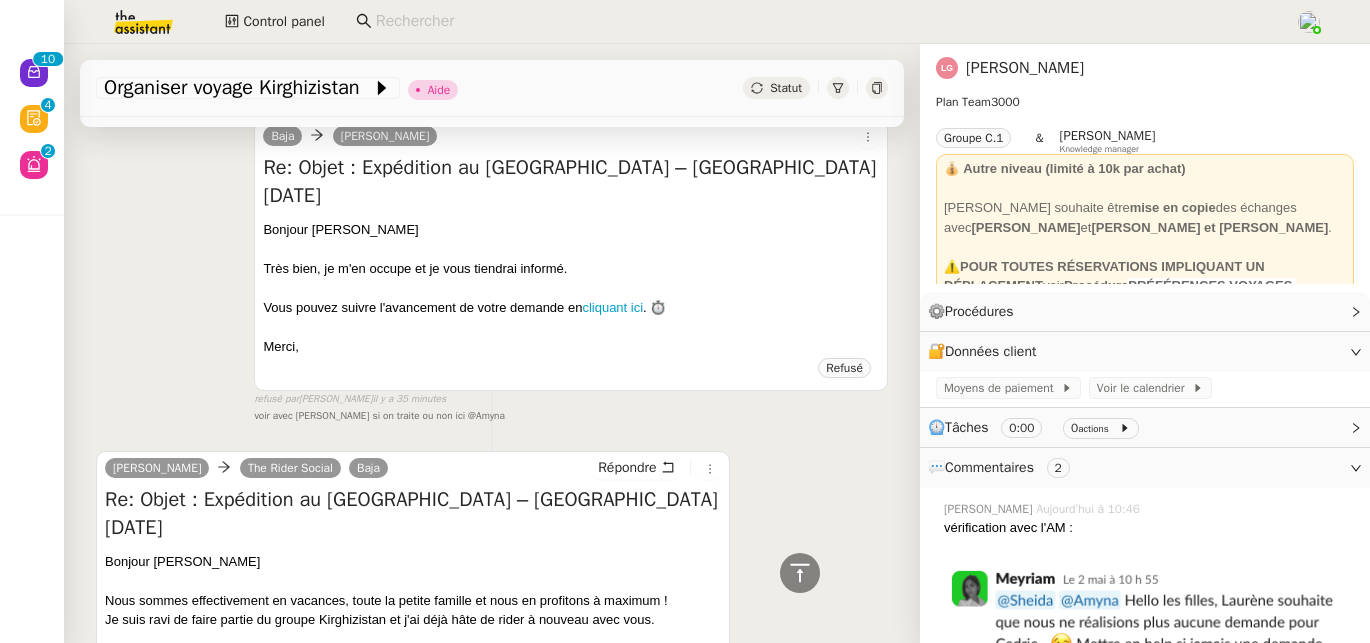 click 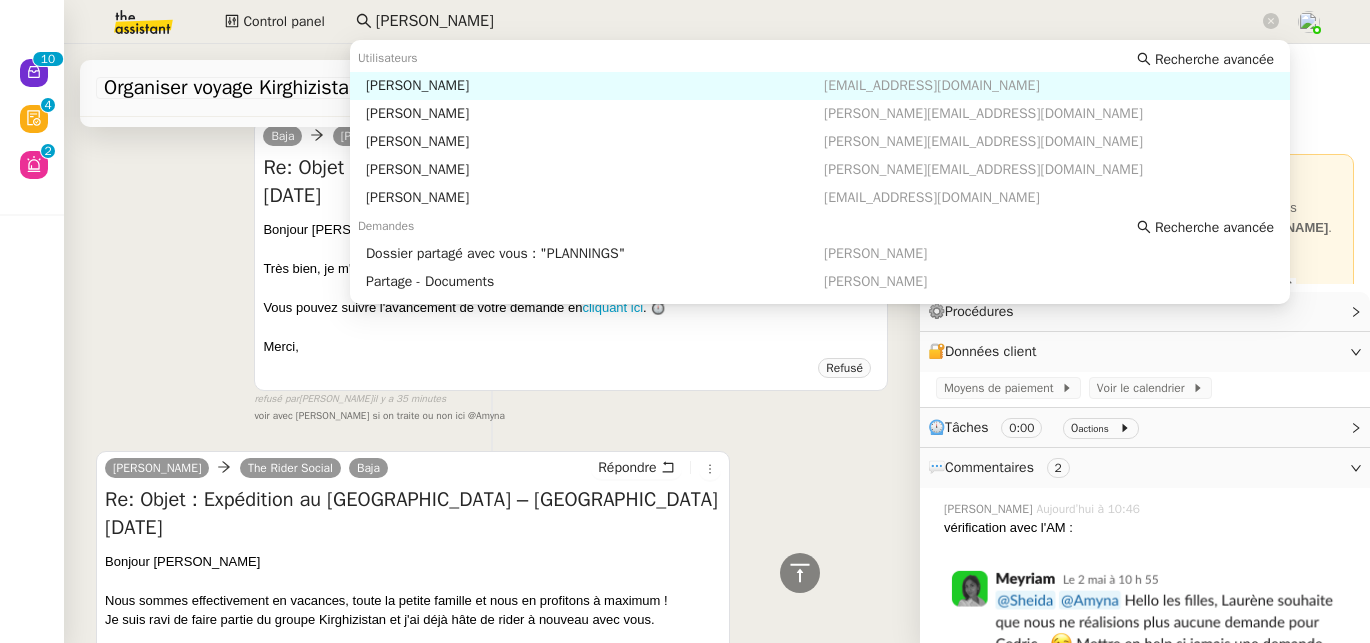click on "[PERSON_NAME]" at bounding box center (595, 86) 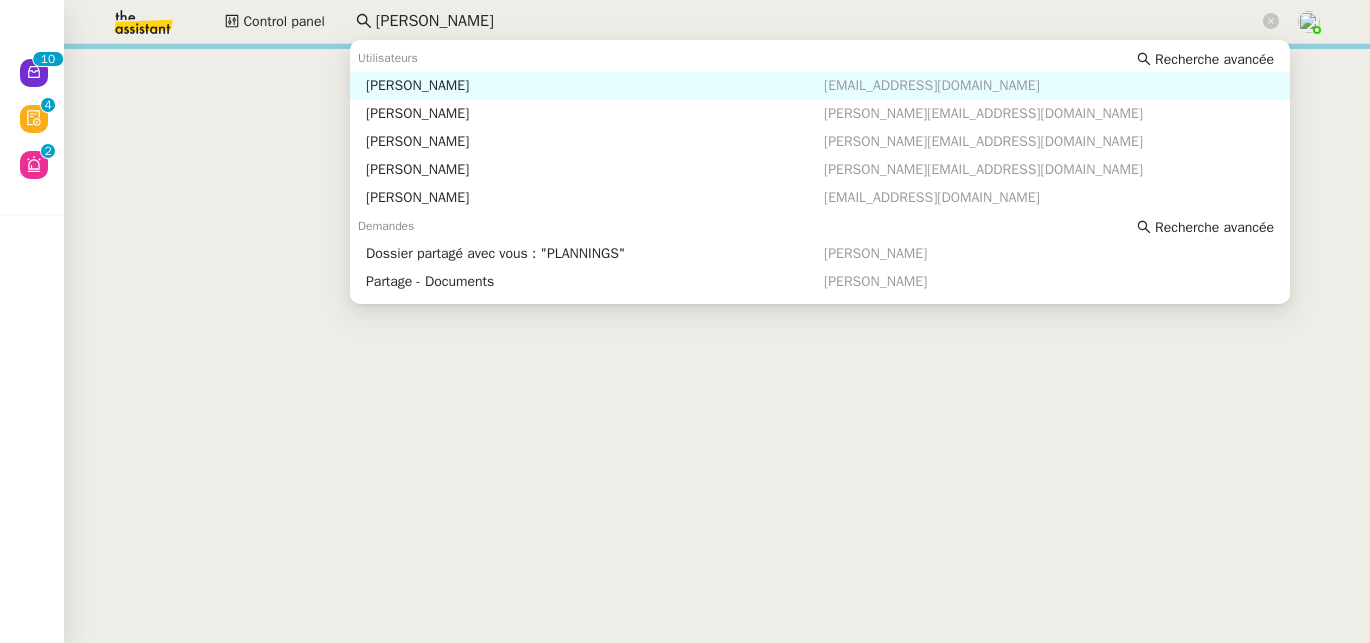 click on "[PERSON_NAME]" 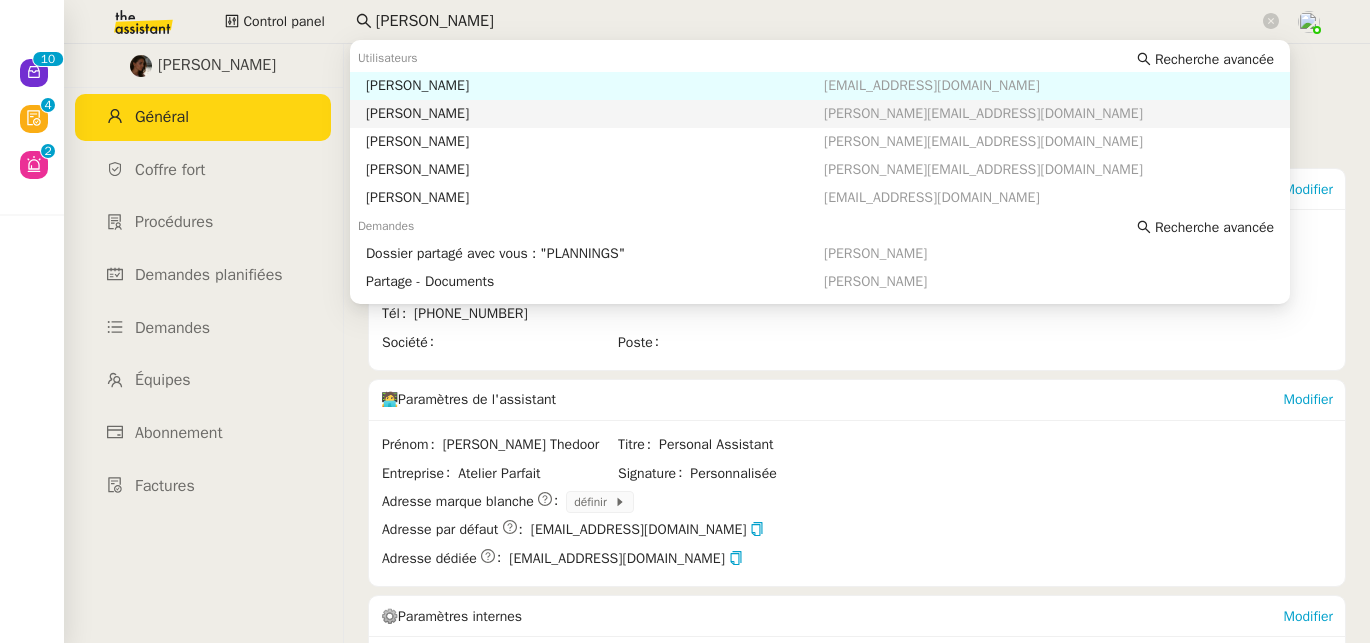 click on "[PERSON_NAME]" at bounding box center [595, 114] 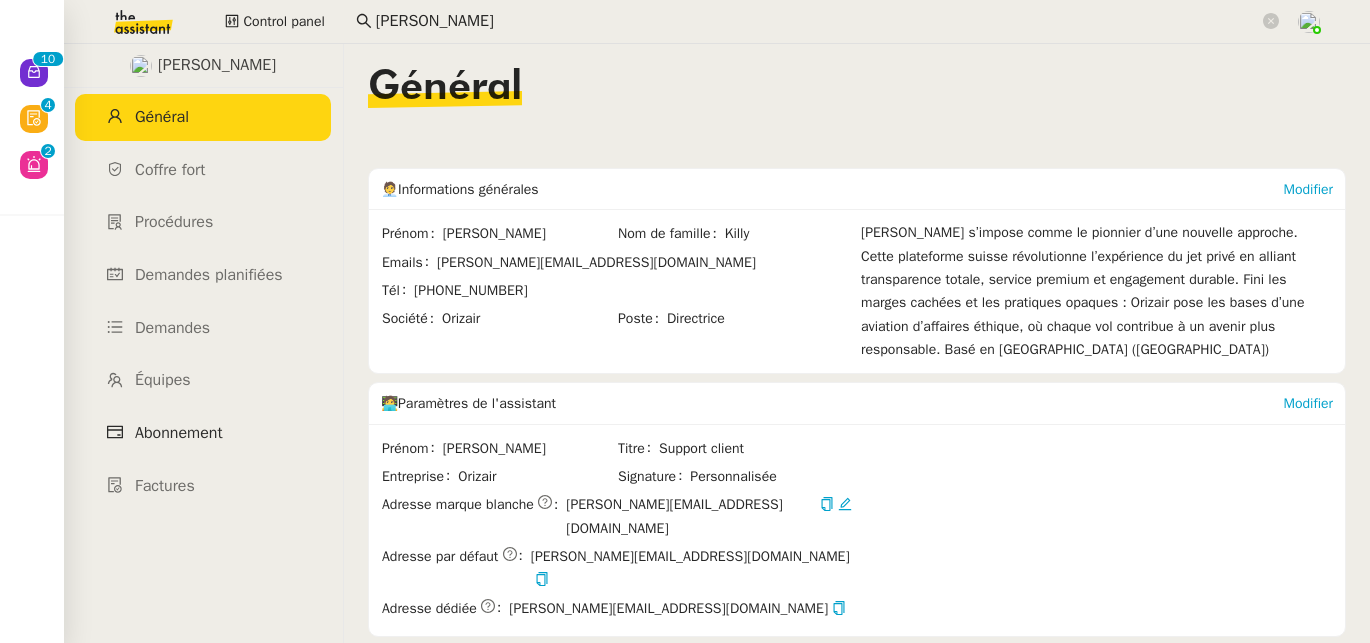 click on "Abonnement" 